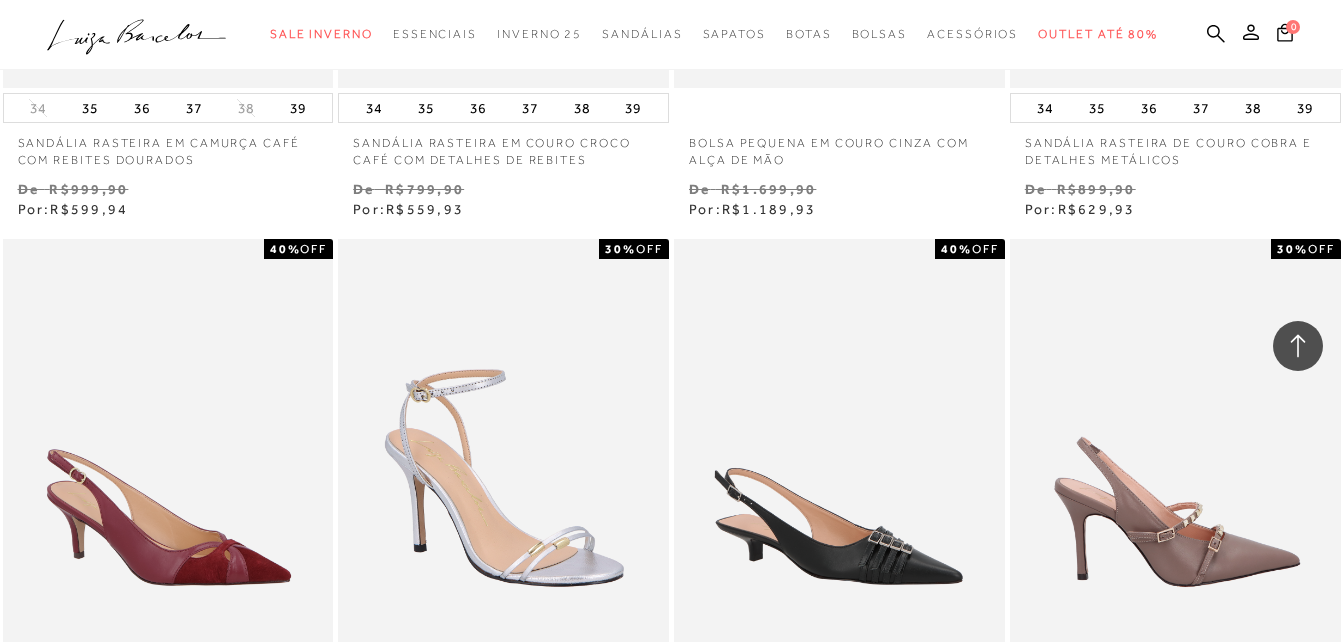 scroll, scrollTop: 74661, scrollLeft: 0, axis: vertical 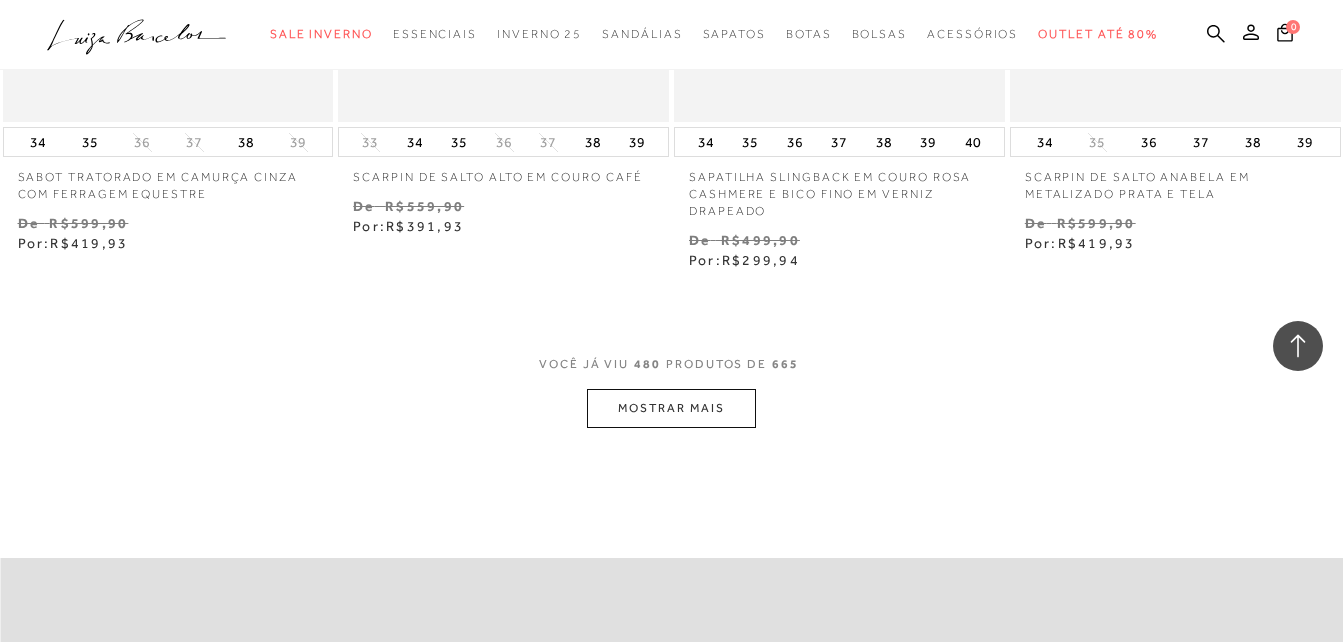 click on "MOSTRAR MAIS" at bounding box center [671, 408] 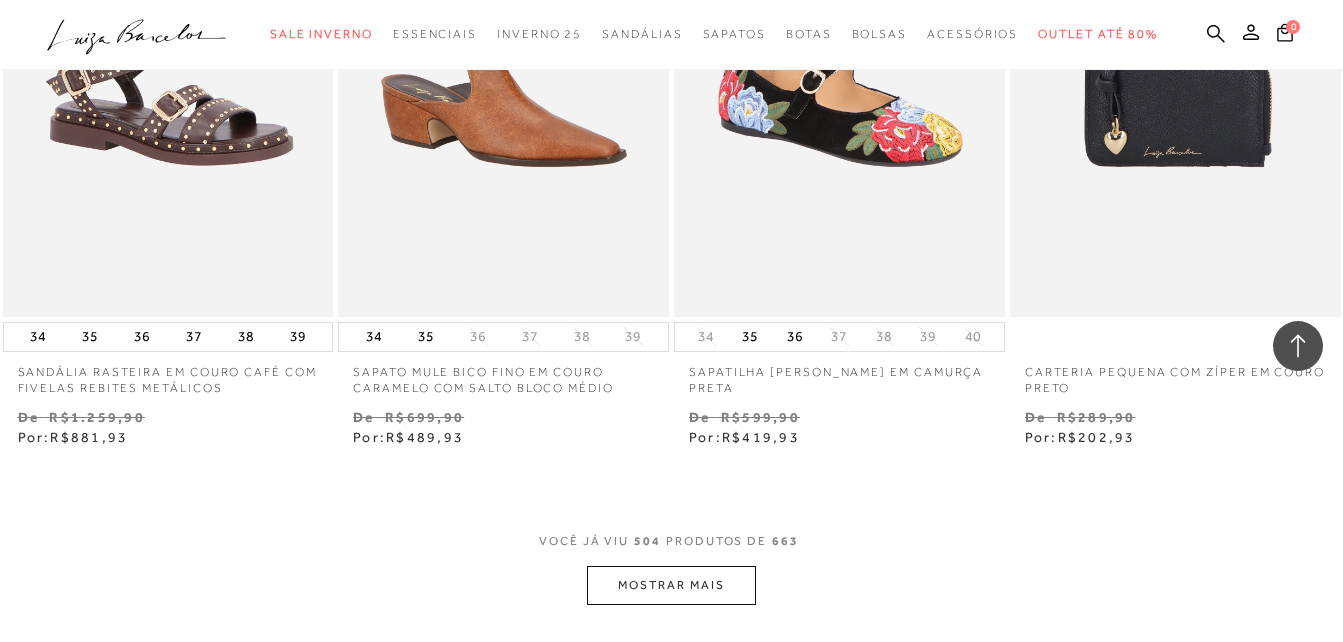scroll, scrollTop: 82235, scrollLeft: 0, axis: vertical 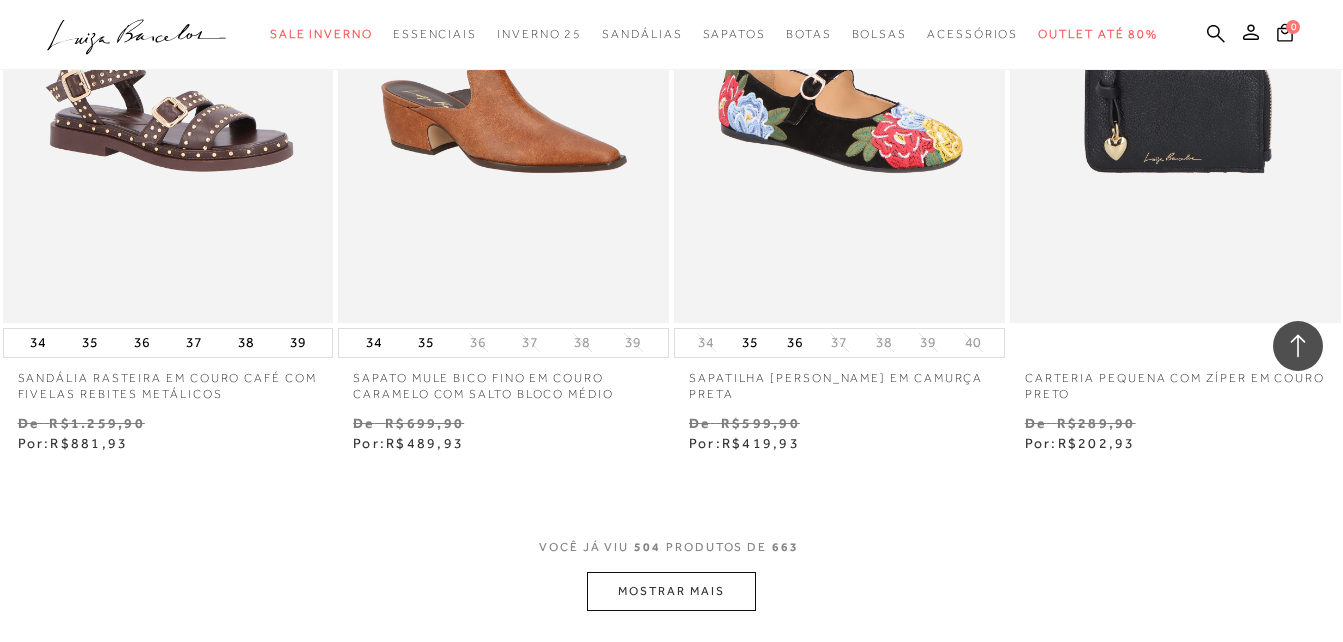 drag, startPoint x: 711, startPoint y: 409, endPoint x: 1355, endPoint y: 489, distance: 648.94995 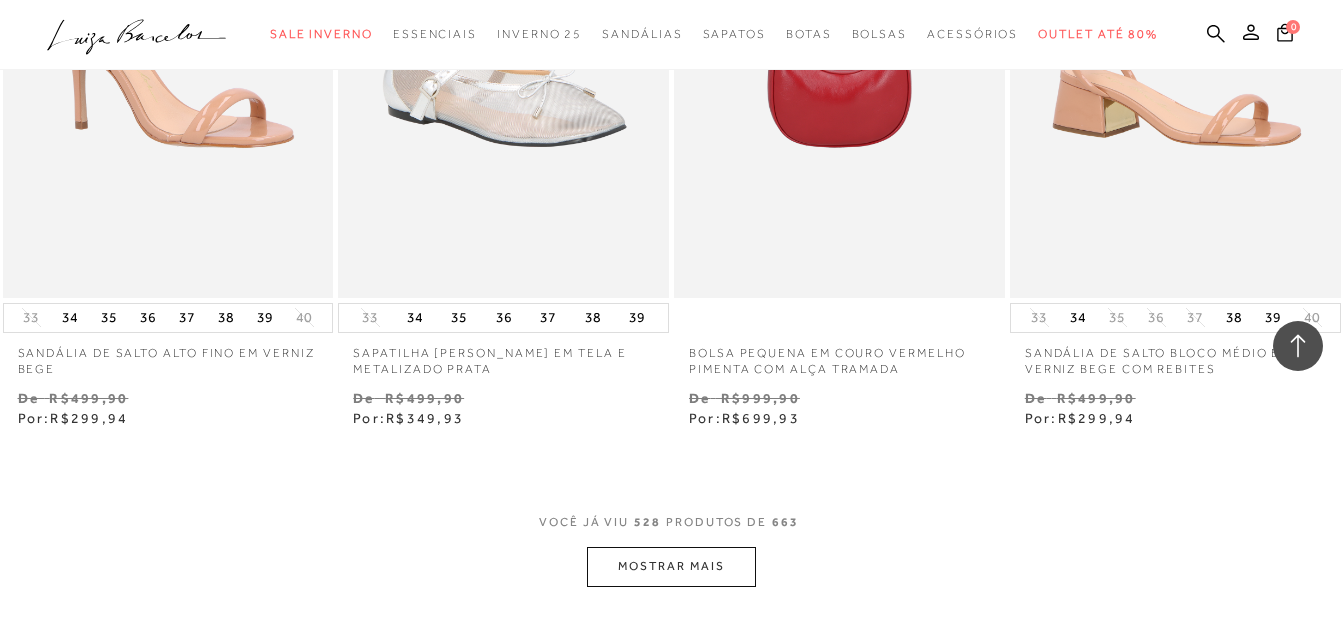scroll, scrollTop: 86235, scrollLeft: 0, axis: vertical 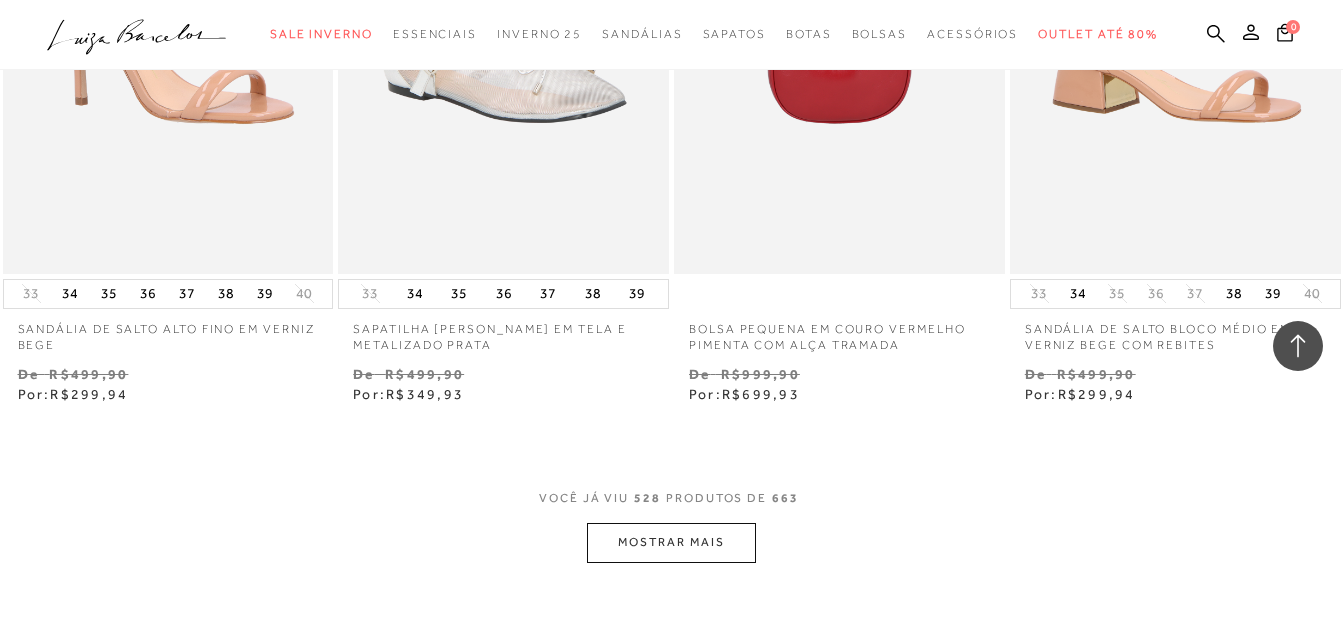 click on "MOSTRAR MAIS" at bounding box center (671, 542) 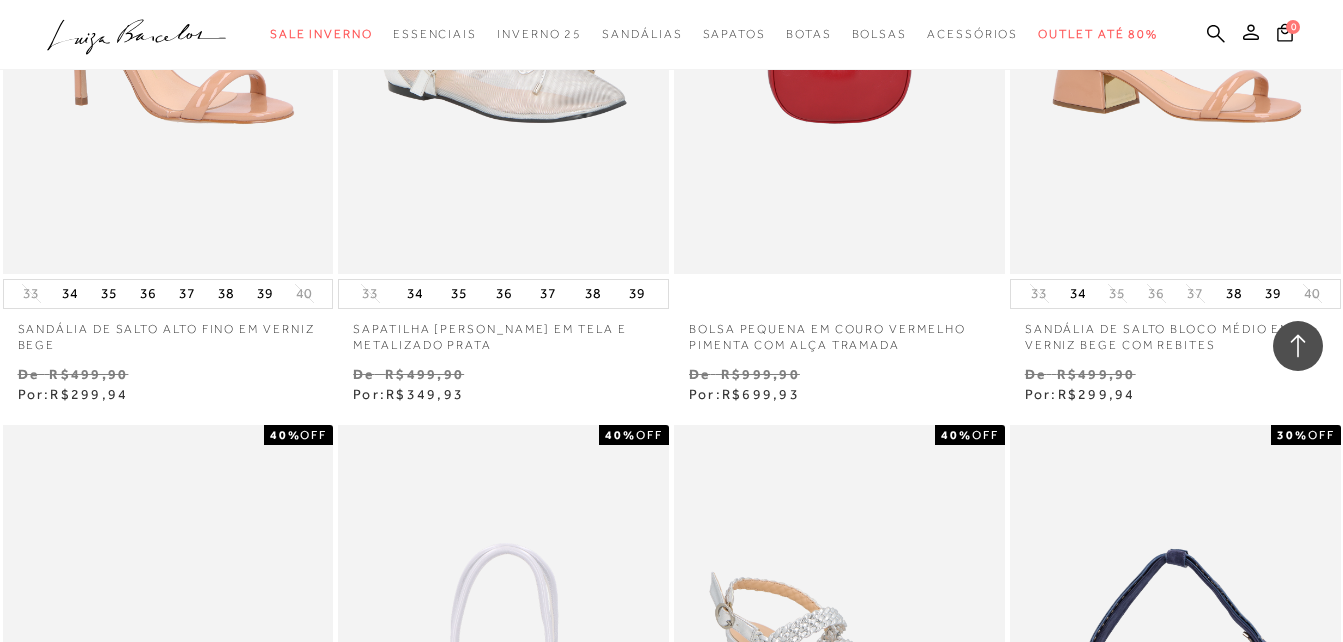 click on "MOSTRAR MAIS" at bounding box center (671, 4477) 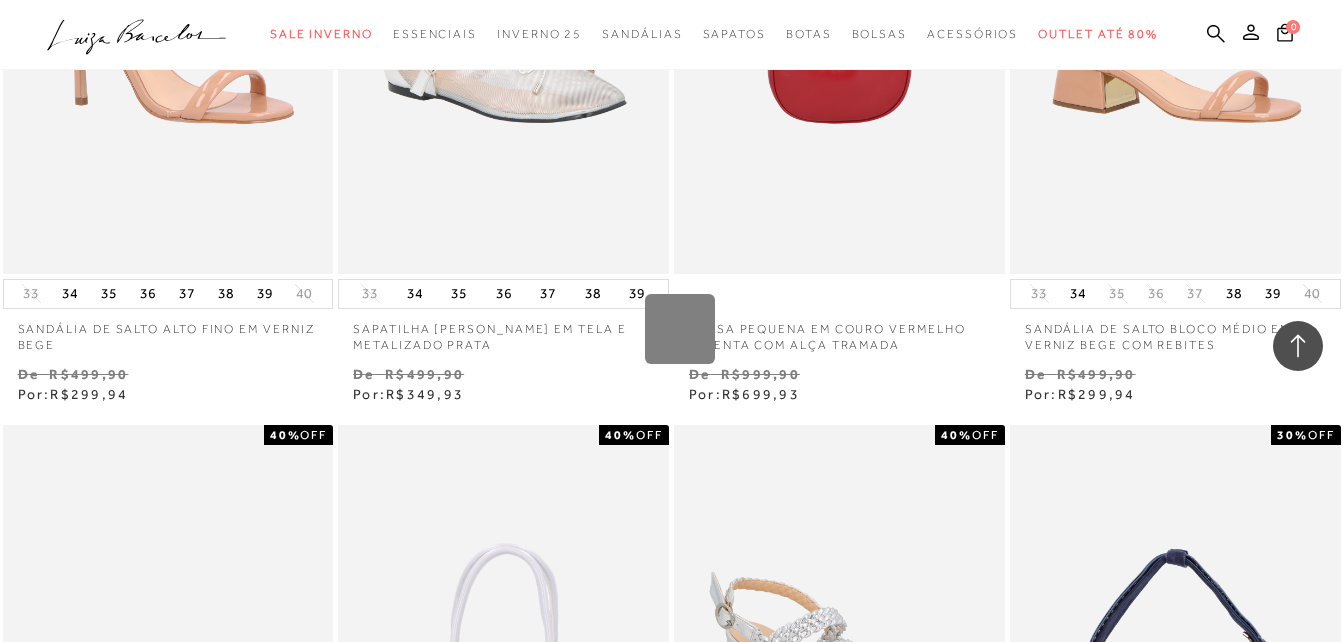 scroll, scrollTop: 90138, scrollLeft: 0, axis: vertical 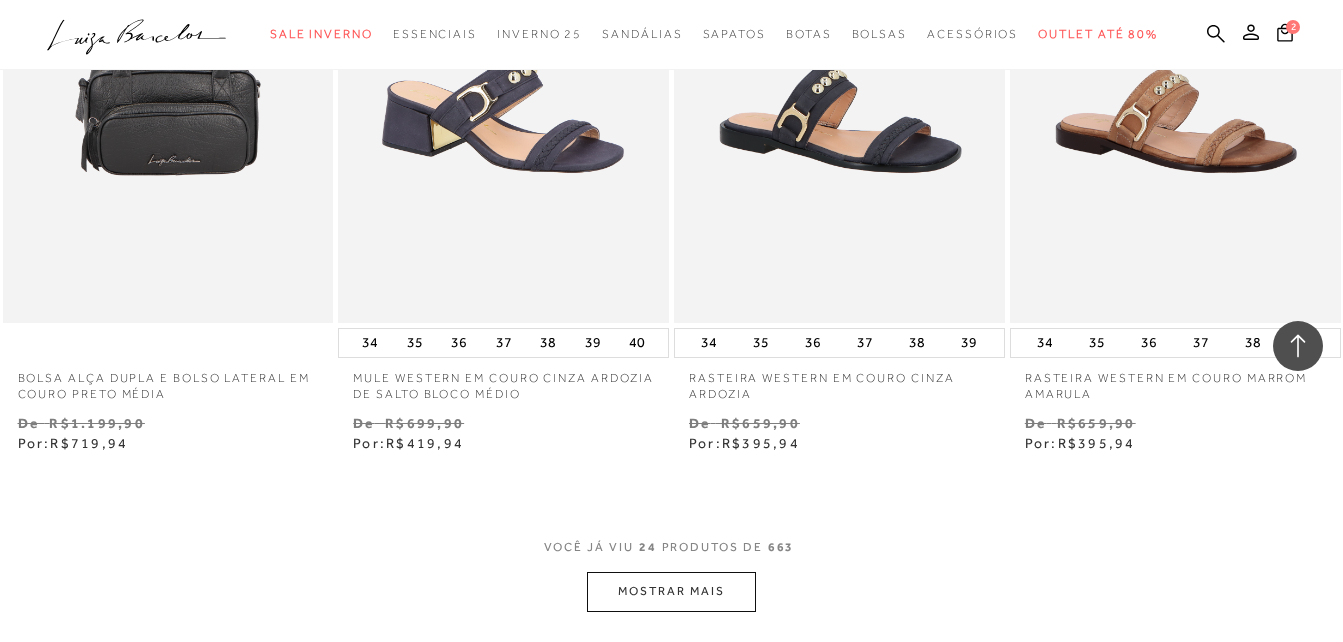 click on "MOSTRAR MAIS" at bounding box center (671, 591) 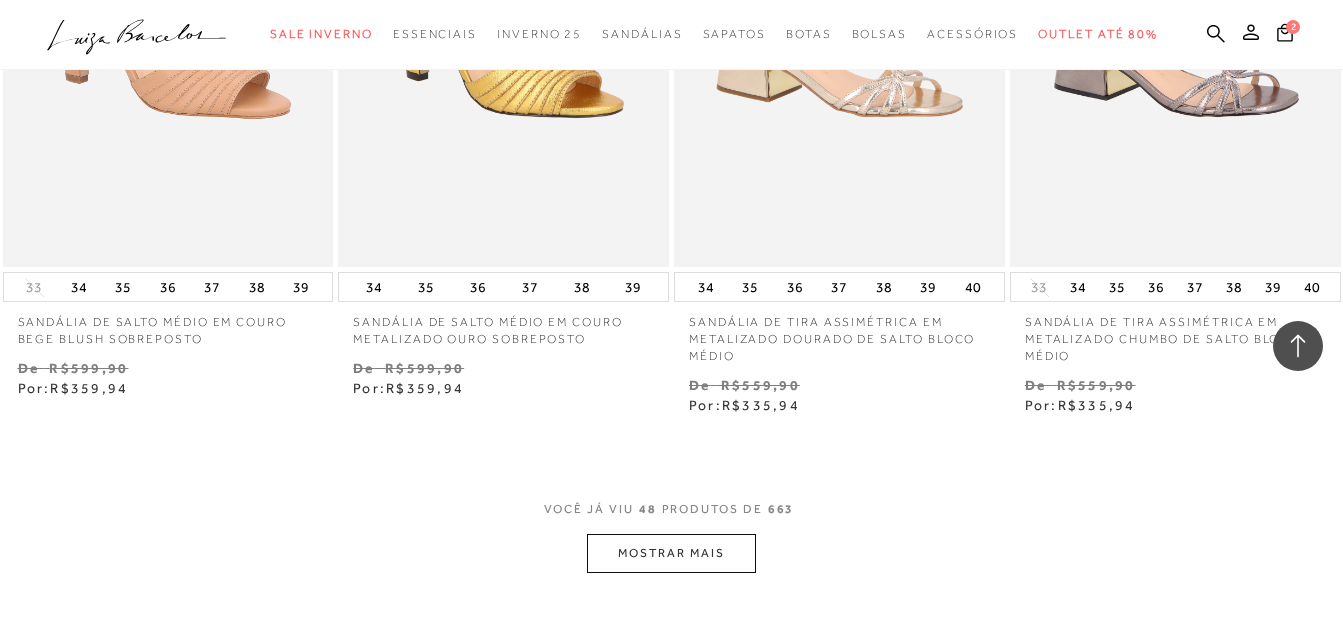 scroll, scrollTop: 7800, scrollLeft: 0, axis: vertical 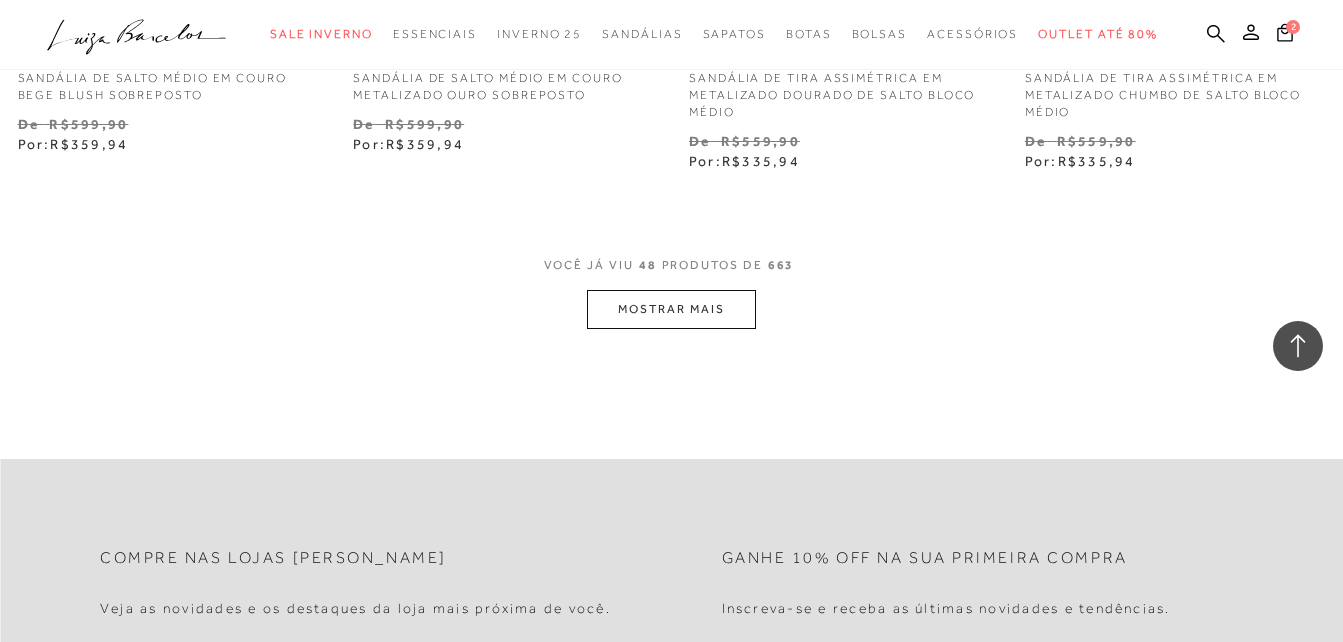 click on "MOSTRAR MAIS" at bounding box center [671, 309] 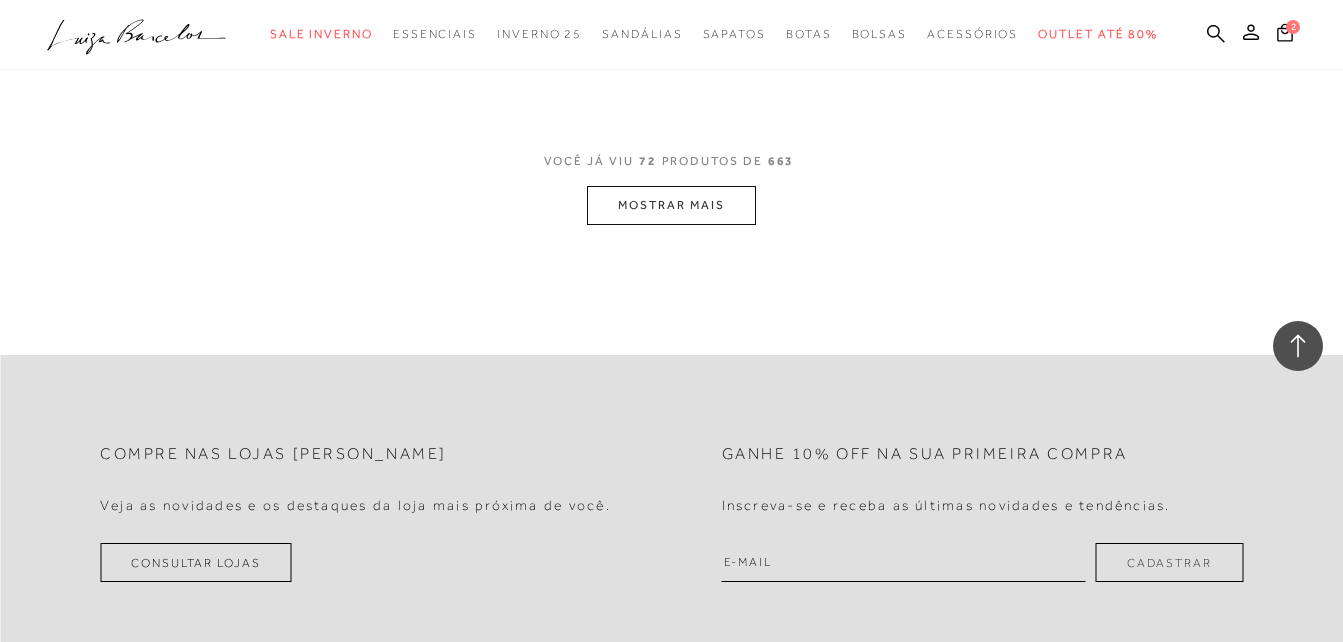 scroll, scrollTop: 12000, scrollLeft: 0, axis: vertical 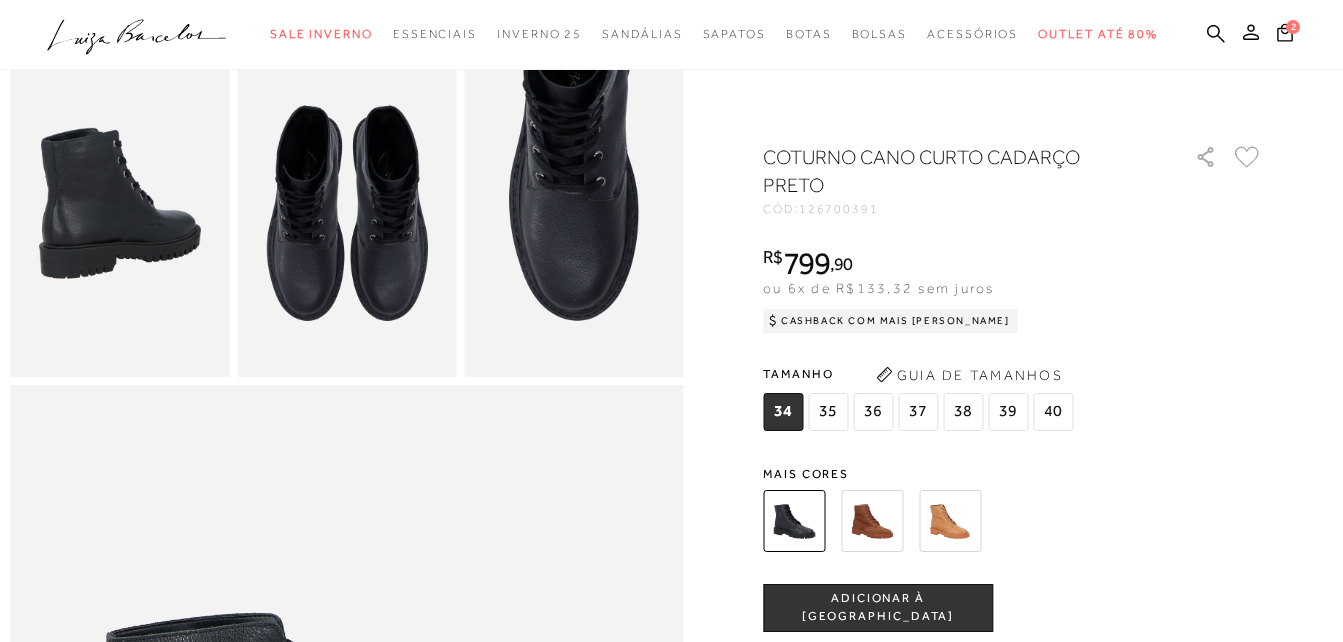 click at bounding box center [119, 213] 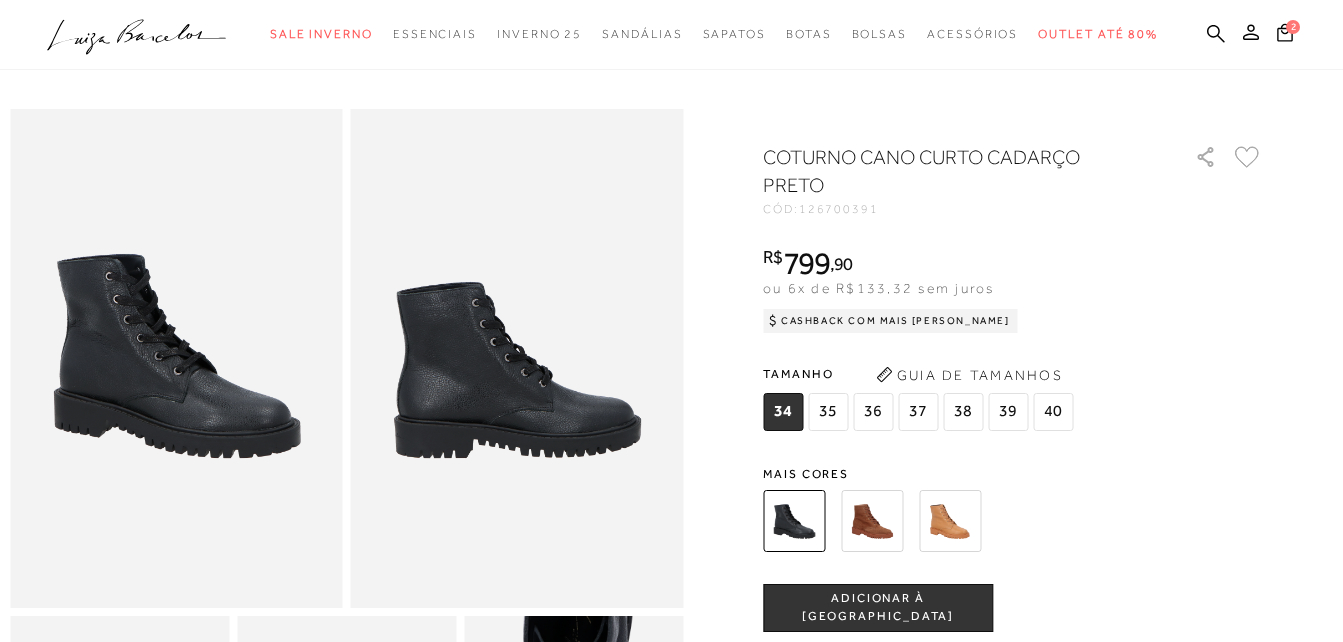 scroll, scrollTop: 0, scrollLeft: 0, axis: both 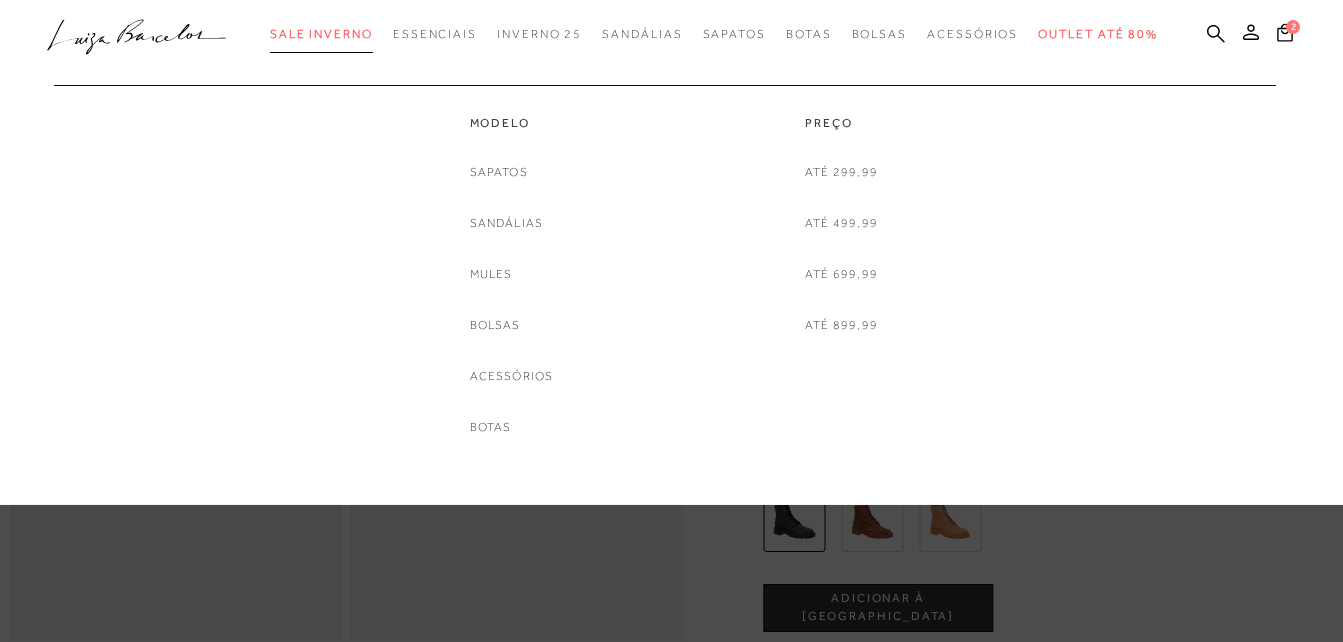 click on "Sale Inverno" at bounding box center (321, 34) 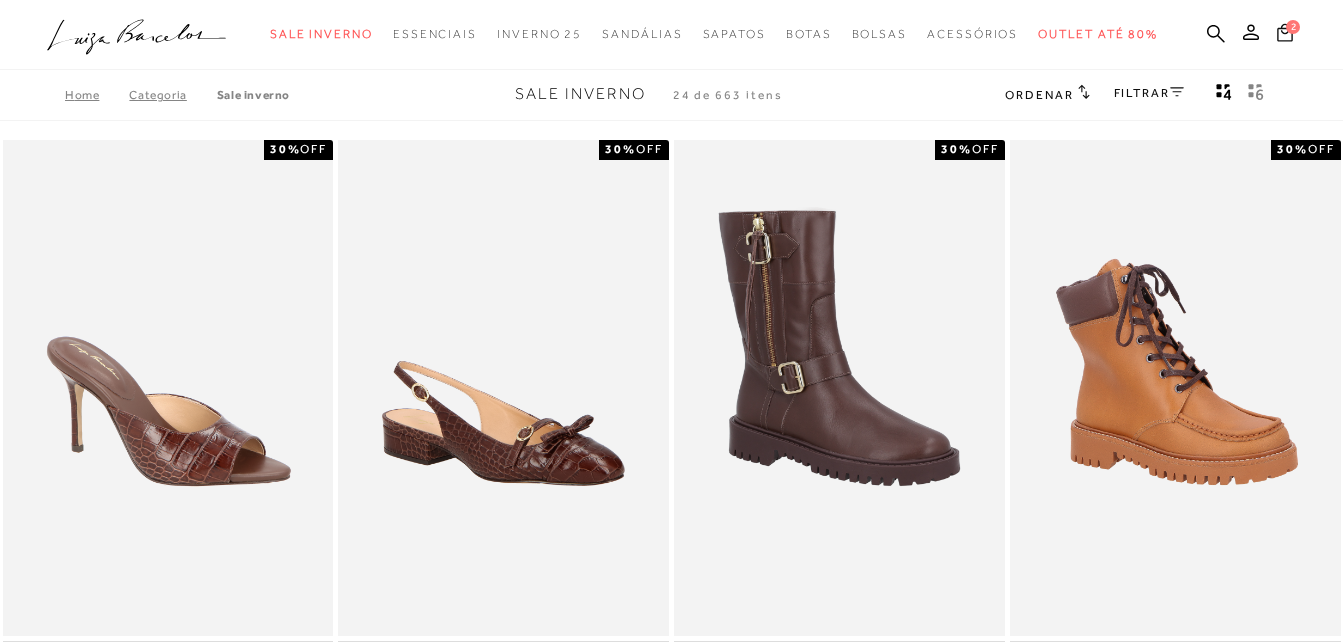 click 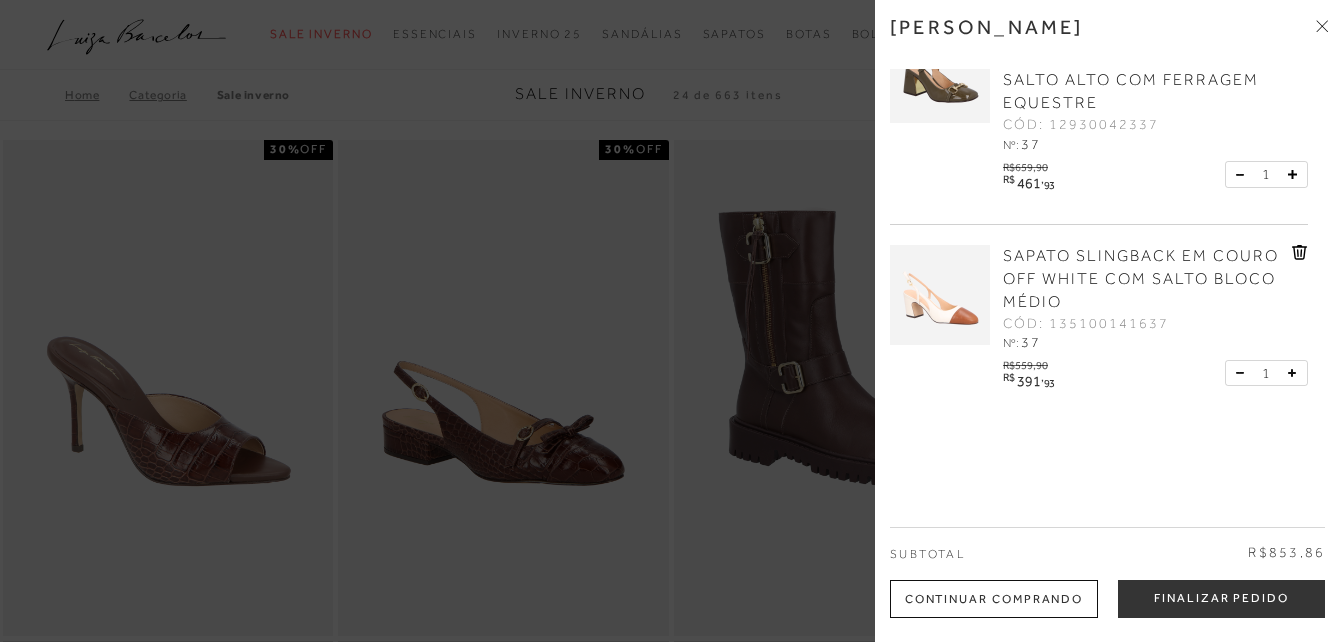 scroll, scrollTop: 67, scrollLeft: 0, axis: vertical 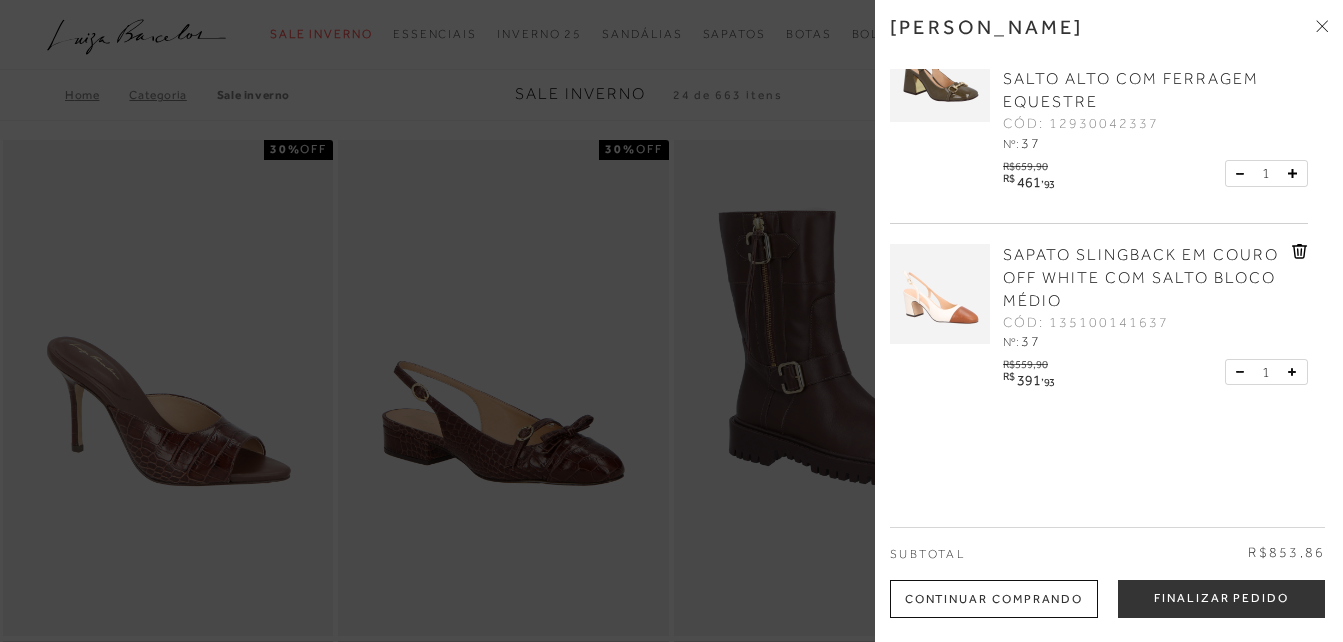 click on "SAPATO SLINGBACK EM COURO OFF WHITE COM SALTO BLOCO MÉDIO" at bounding box center (1141, 278) 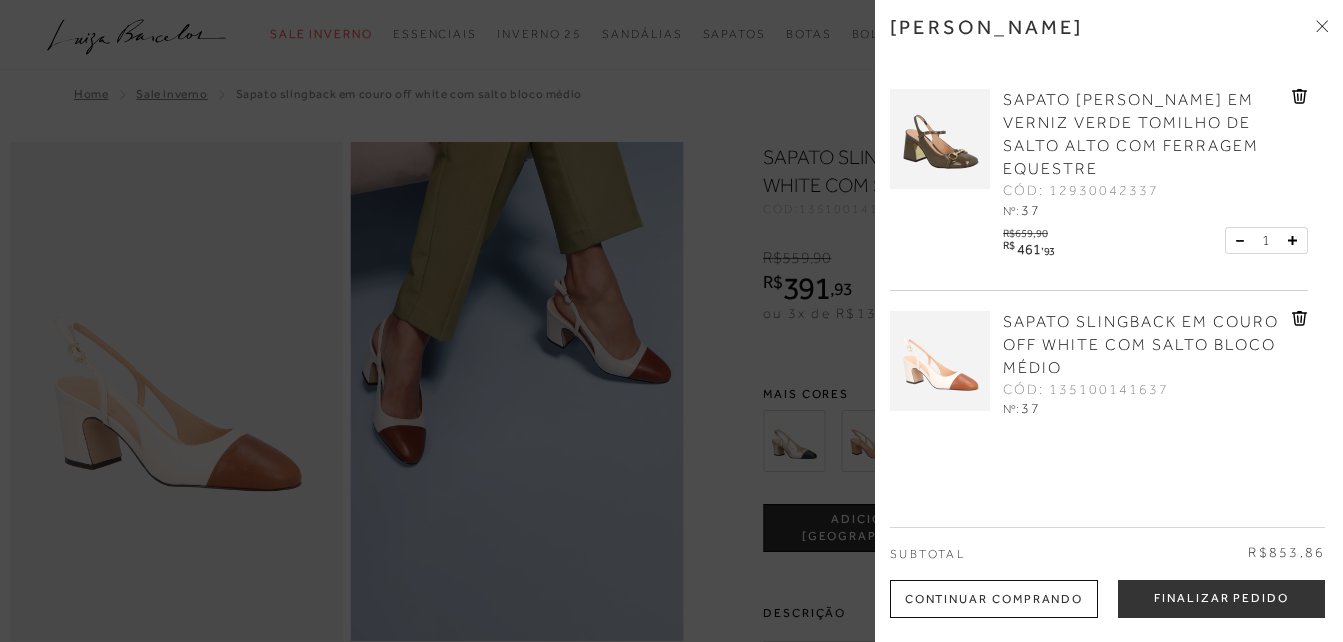 scroll, scrollTop: 0, scrollLeft: 0, axis: both 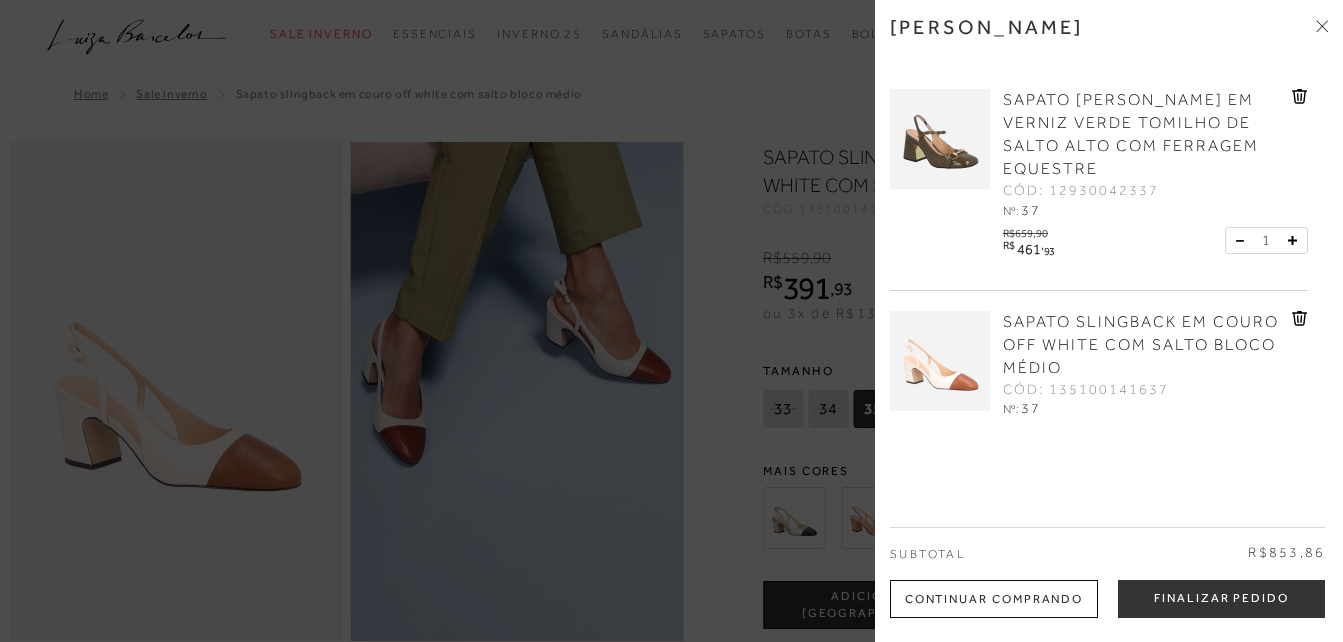 click at bounding box center [671, 321] 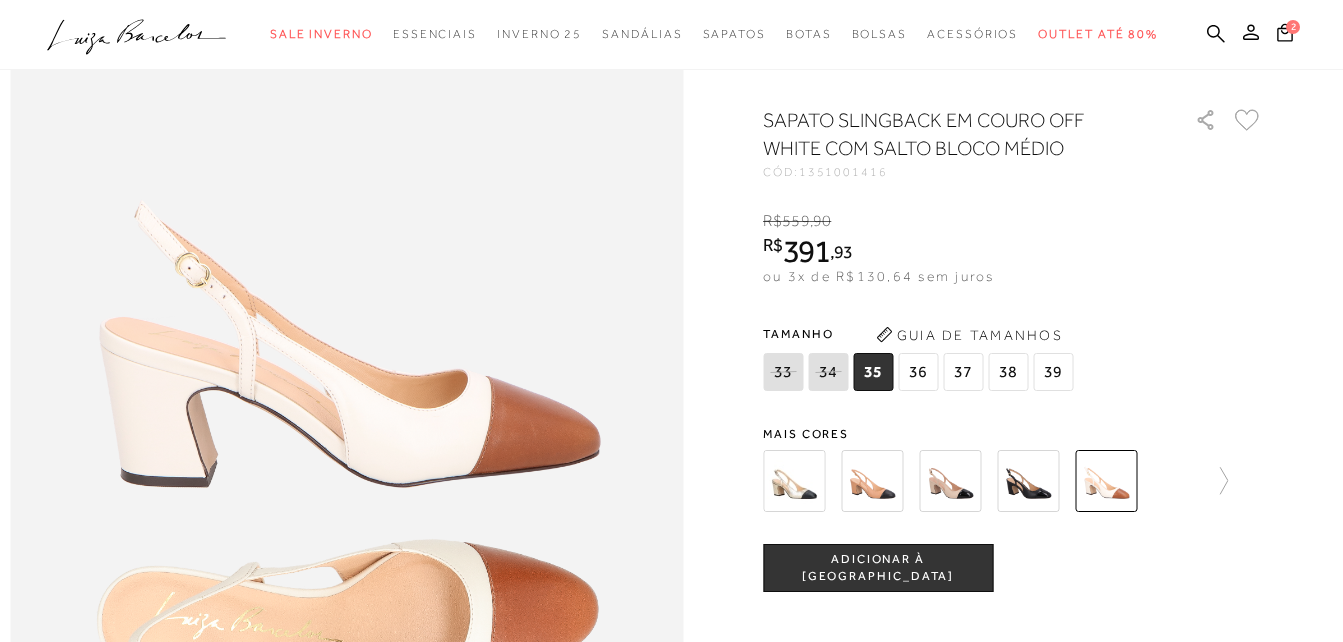 scroll, scrollTop: 1000, scrollLeft: 0, axis: vertical 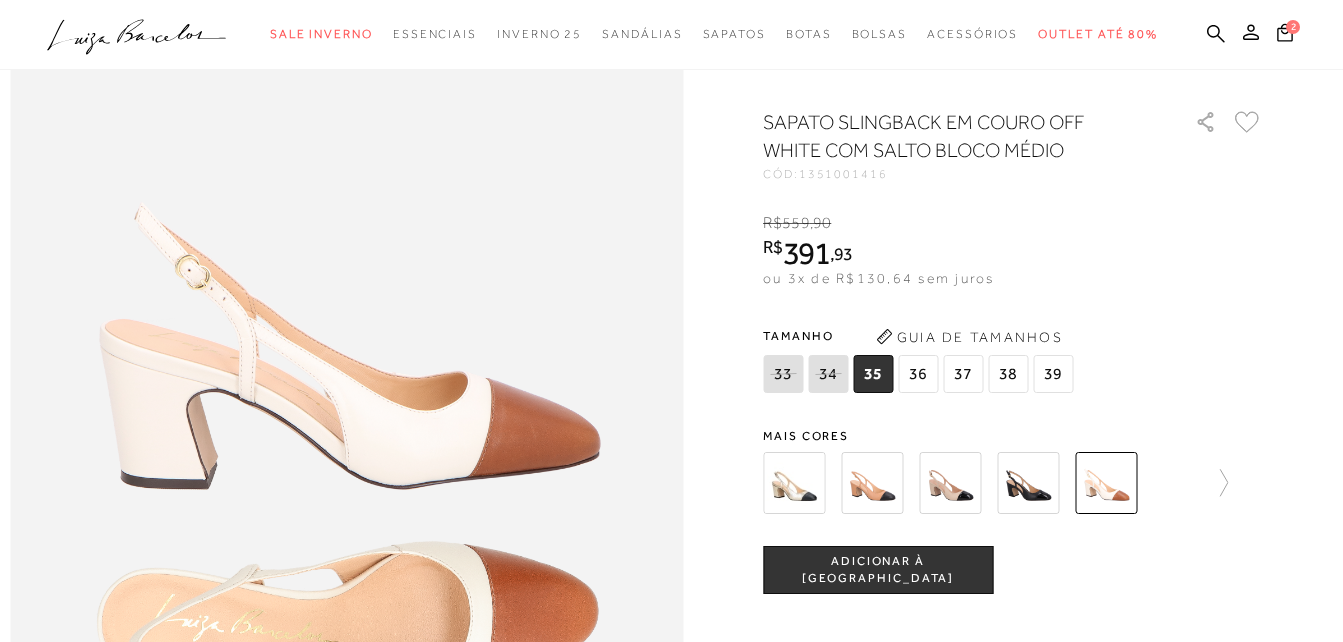 click at bounding box center (950, 483) 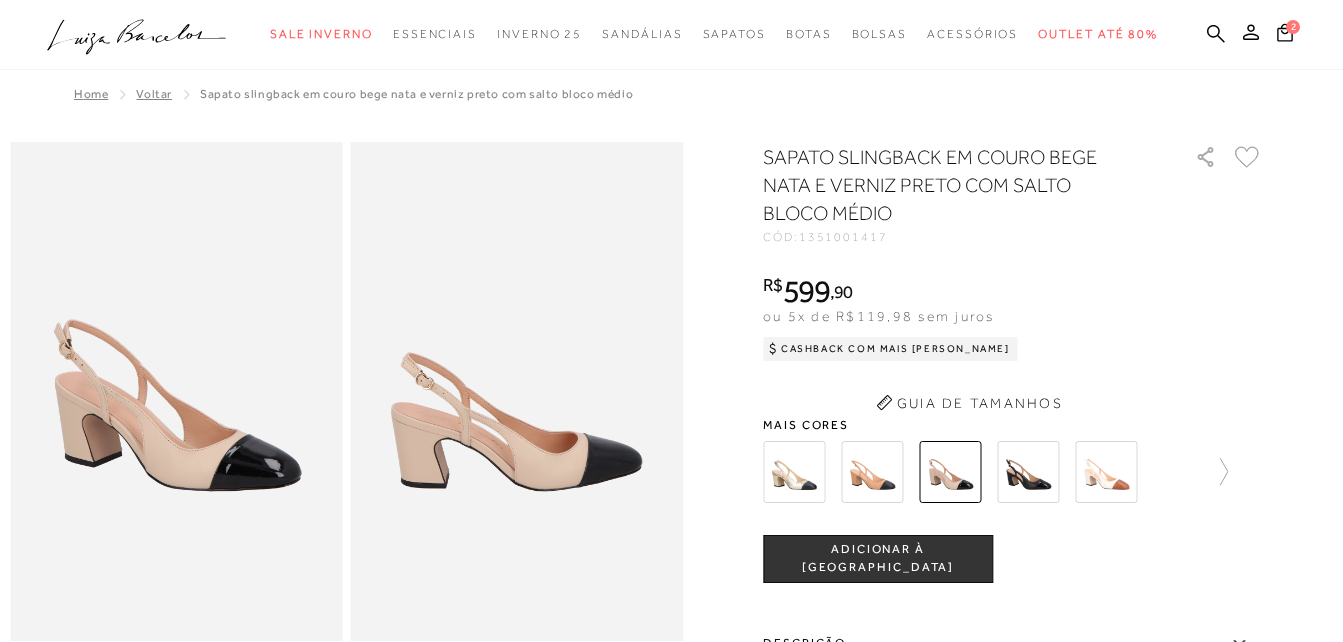 scroll, scrollTop: 0, scrollLeft: 0, axis: both 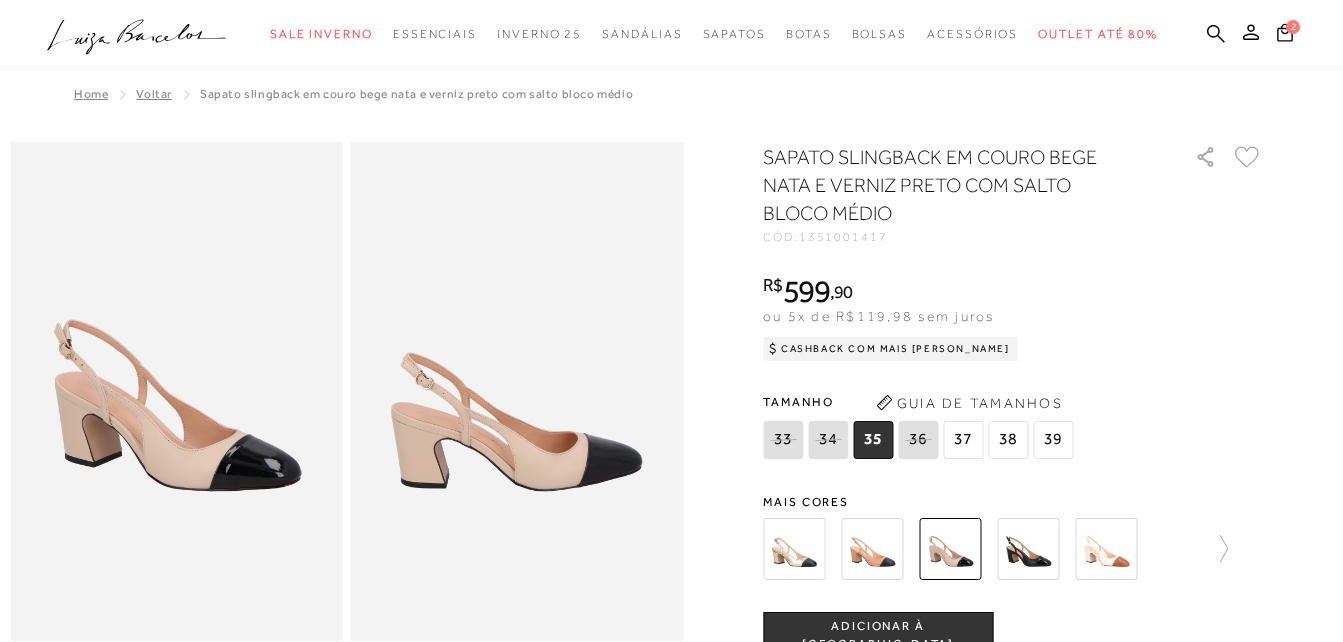 click at bounding box center [872, 549] 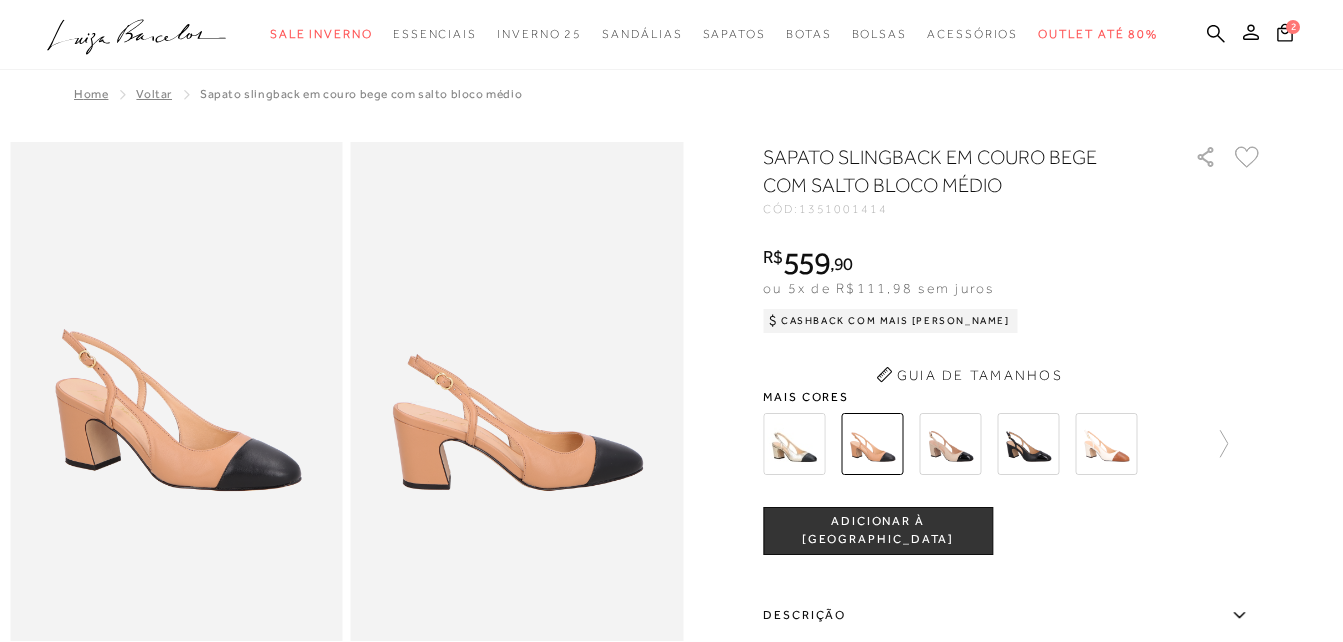 scroll, scrollTop: 0, scrollLeft: 0, axis: both 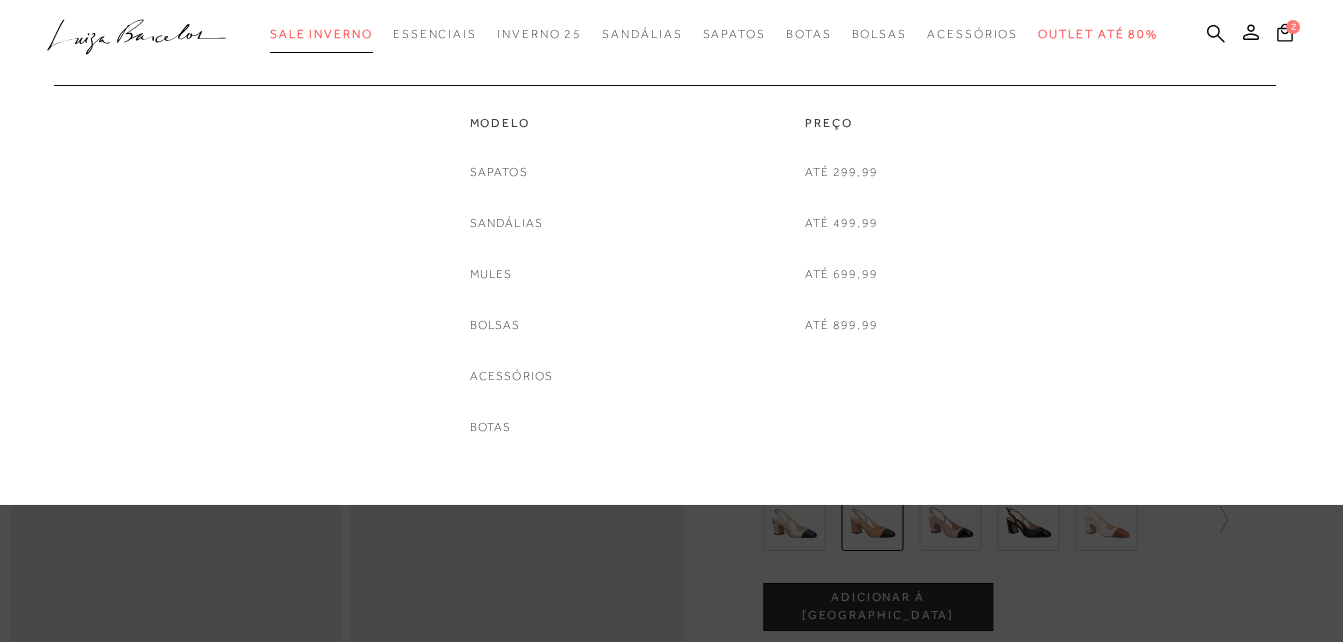 click on "Sale Inverno" at bounding box center [321, 34] 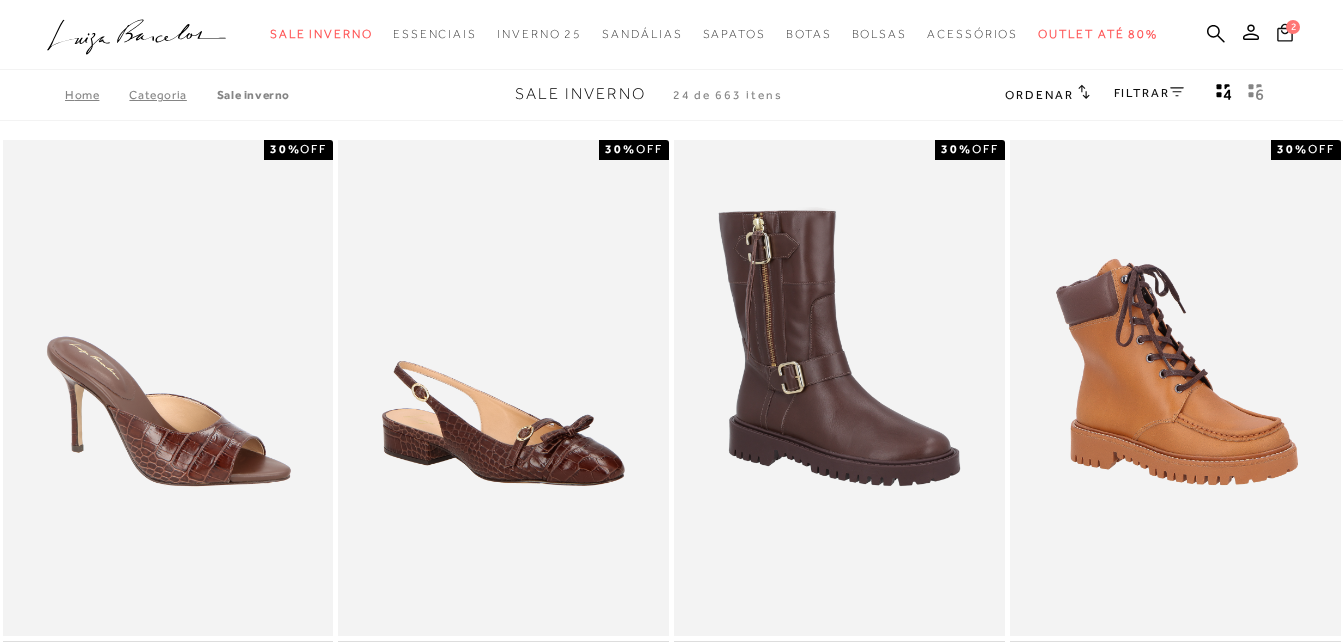 click on "2" at bounding box center [1293, 27] 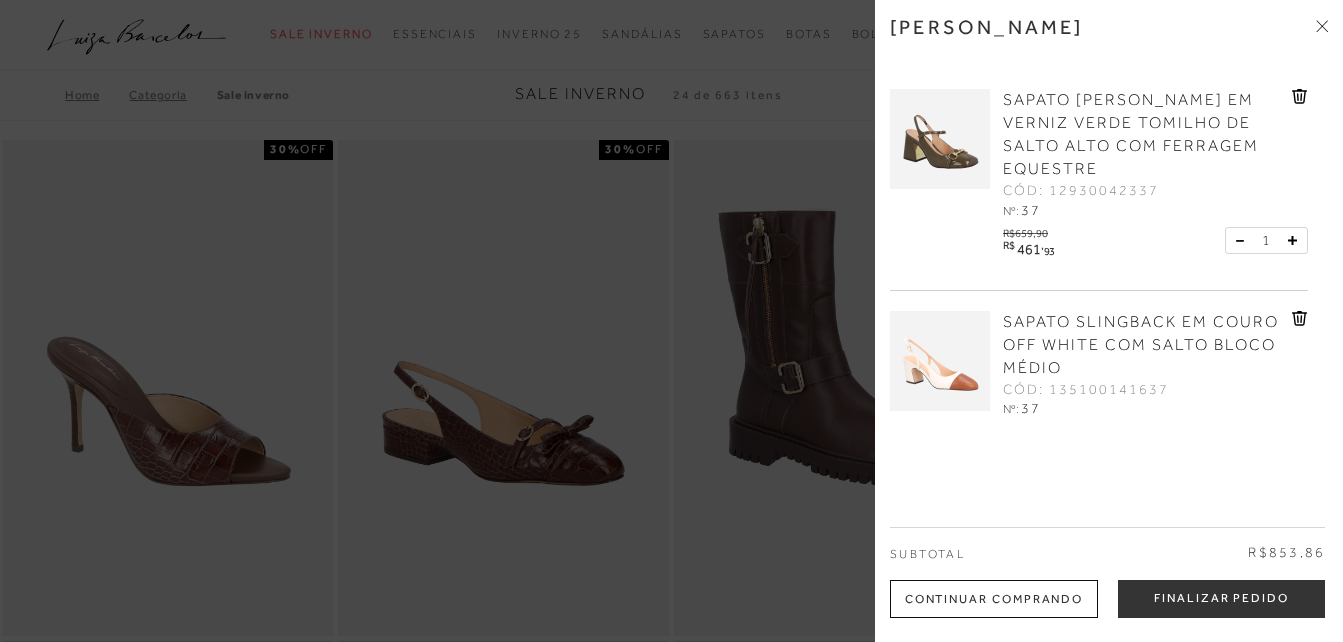 scroll, scrollTop: 67, scrollLeft: 0, axis: vertical 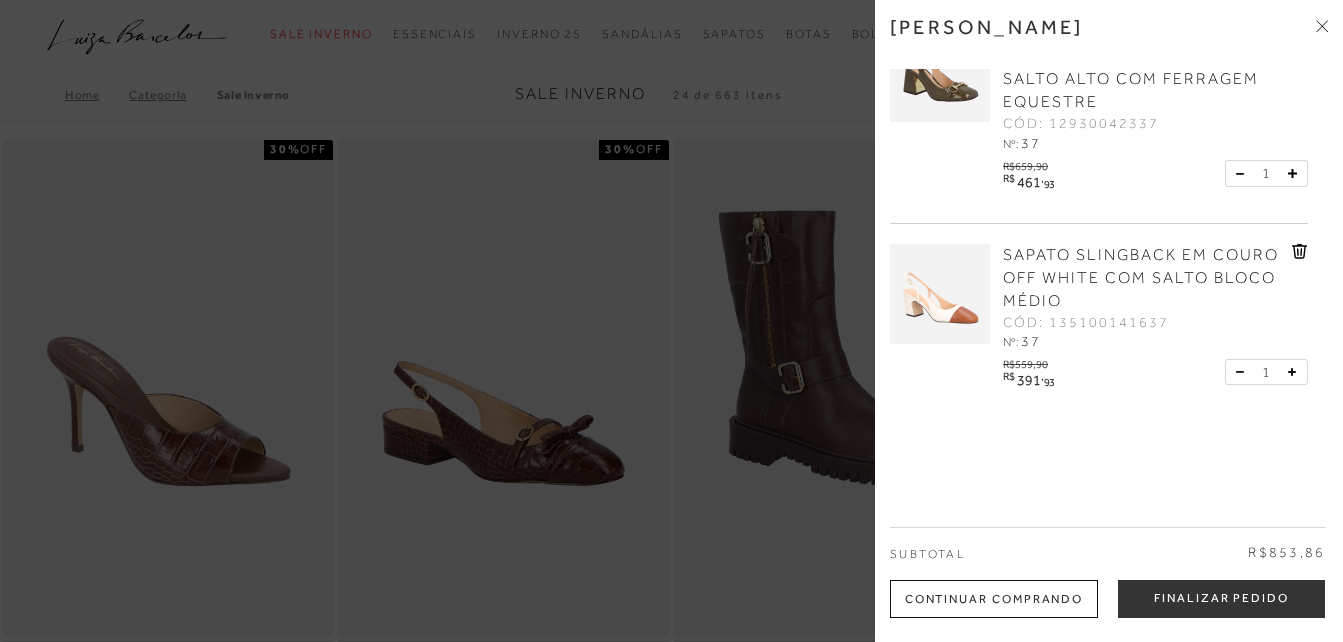 click at bounding box center (671, 321) 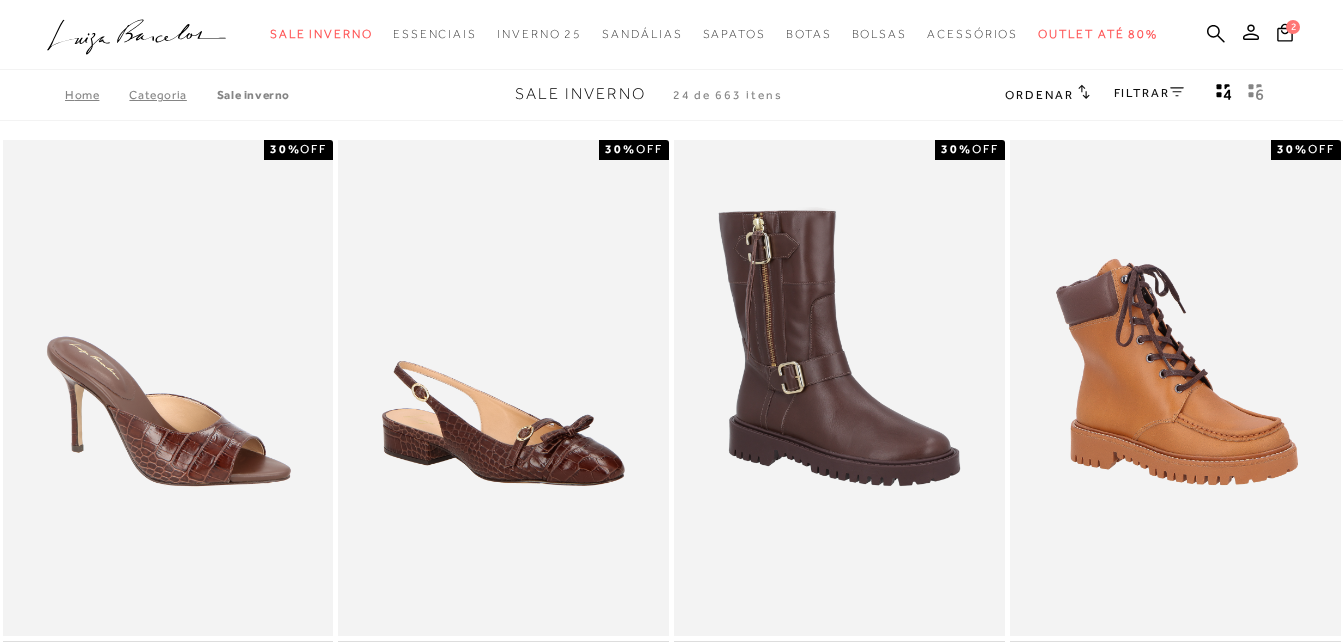 click on ".a{fill-rule:evenodd;}
Sale Inverno
Modelo
Sapatos
Sandálias
Mules
Bolsas
Acessórios Mule" at bounding box center (656, 34) 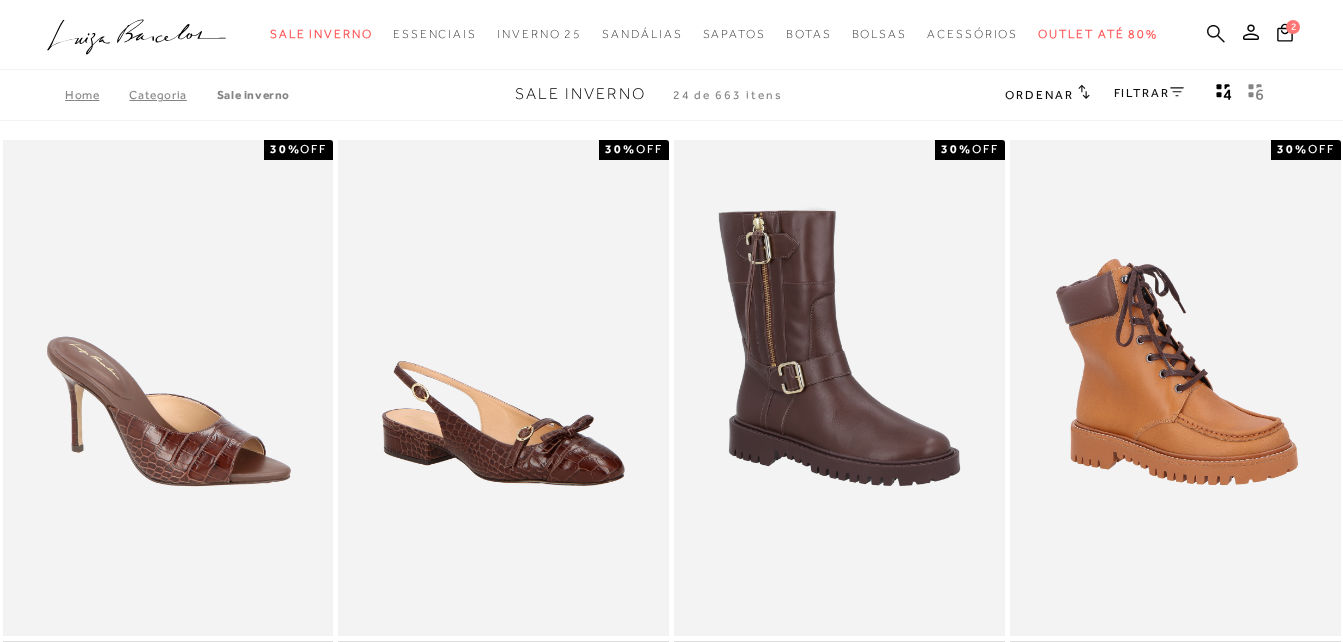 click 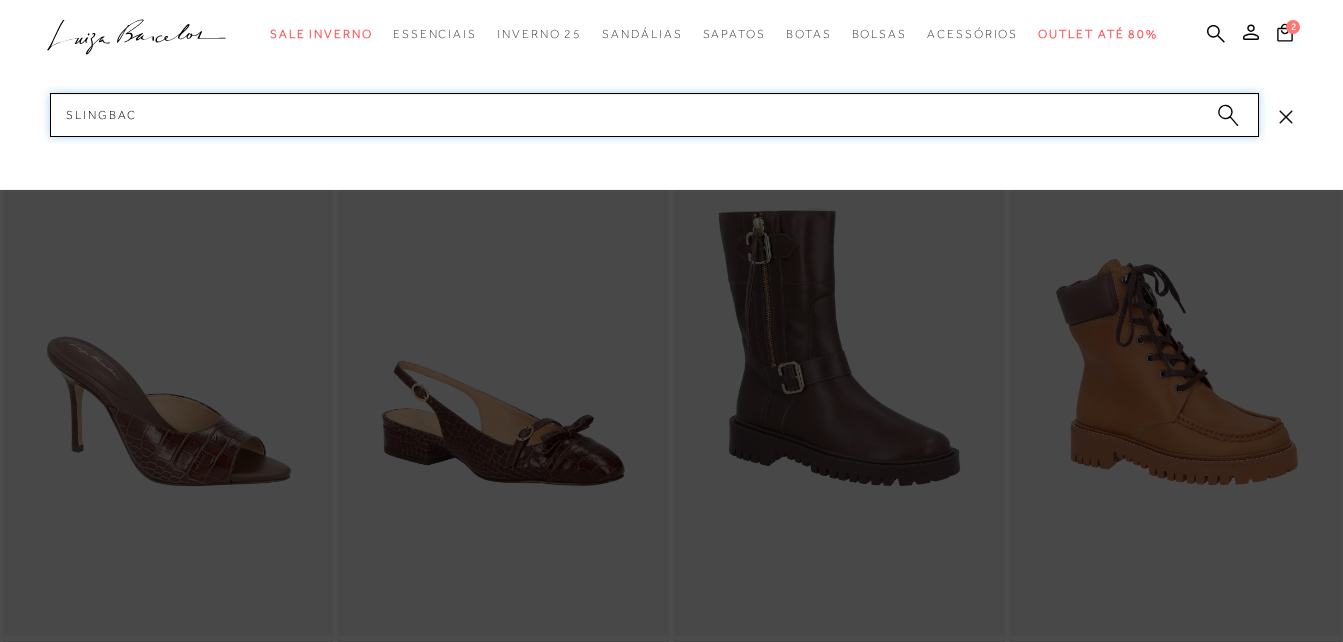 type on "slingback" 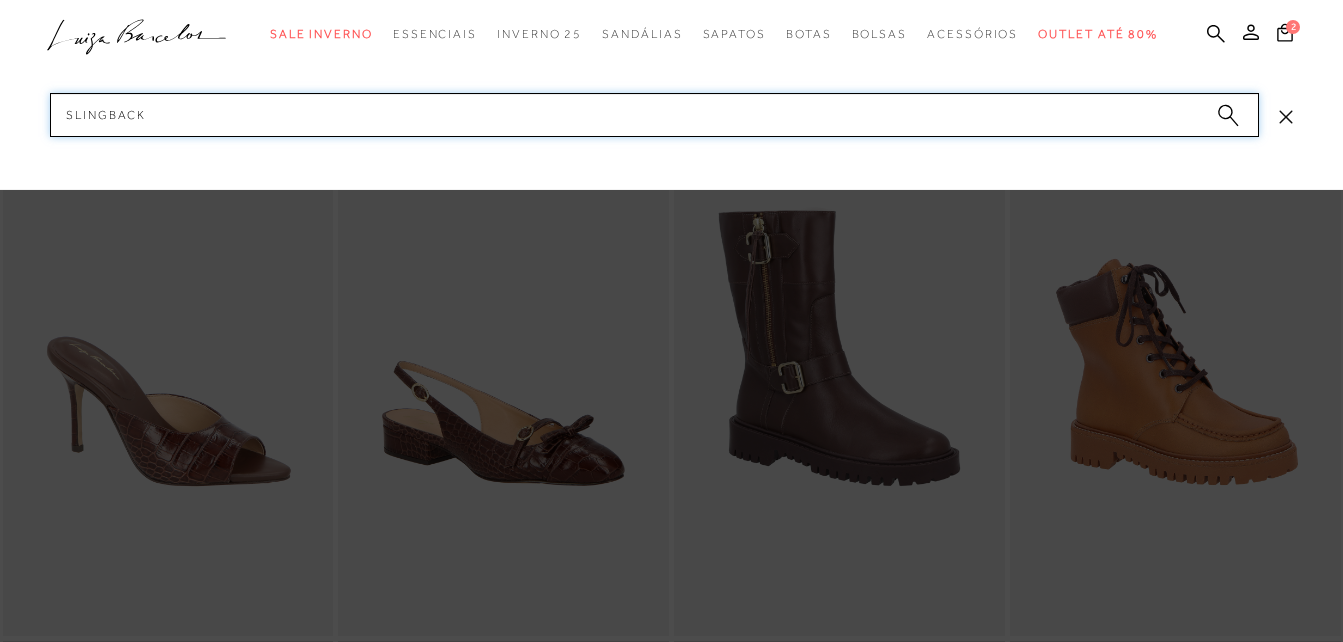 type 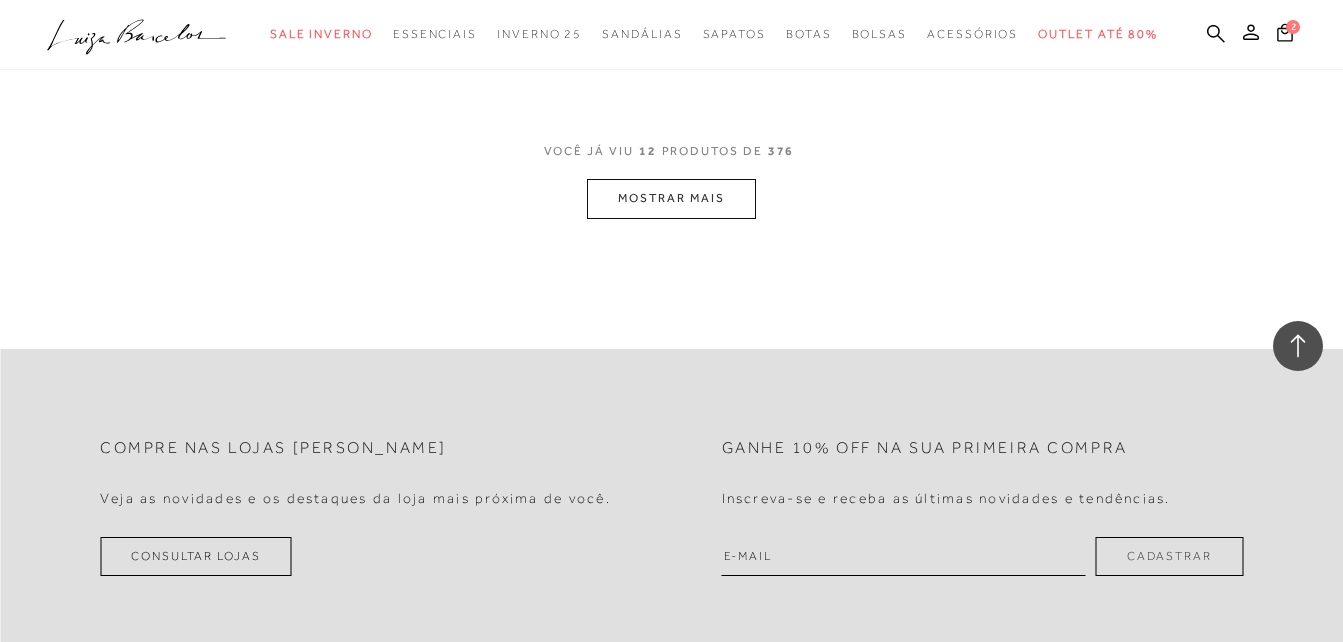 scroll, scrollTop: 2076, scrollLeft: 0, axis: vertical 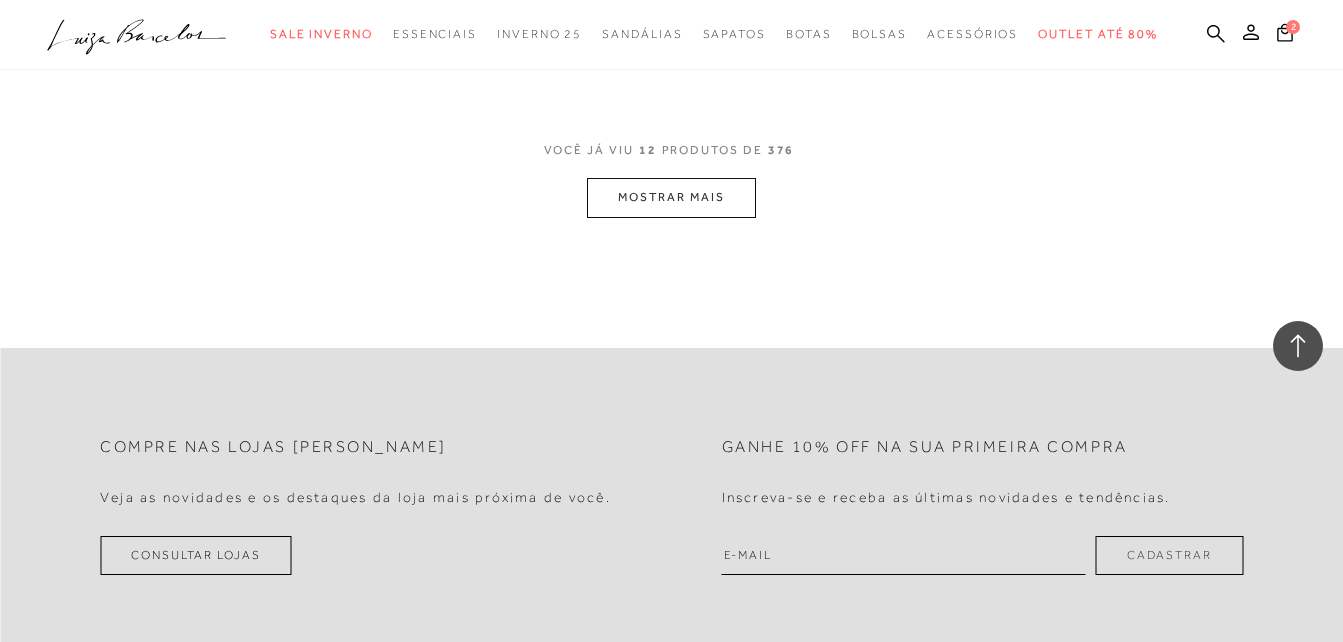click on "MOSTRAR MAIS" at bounding box center (671, 197) 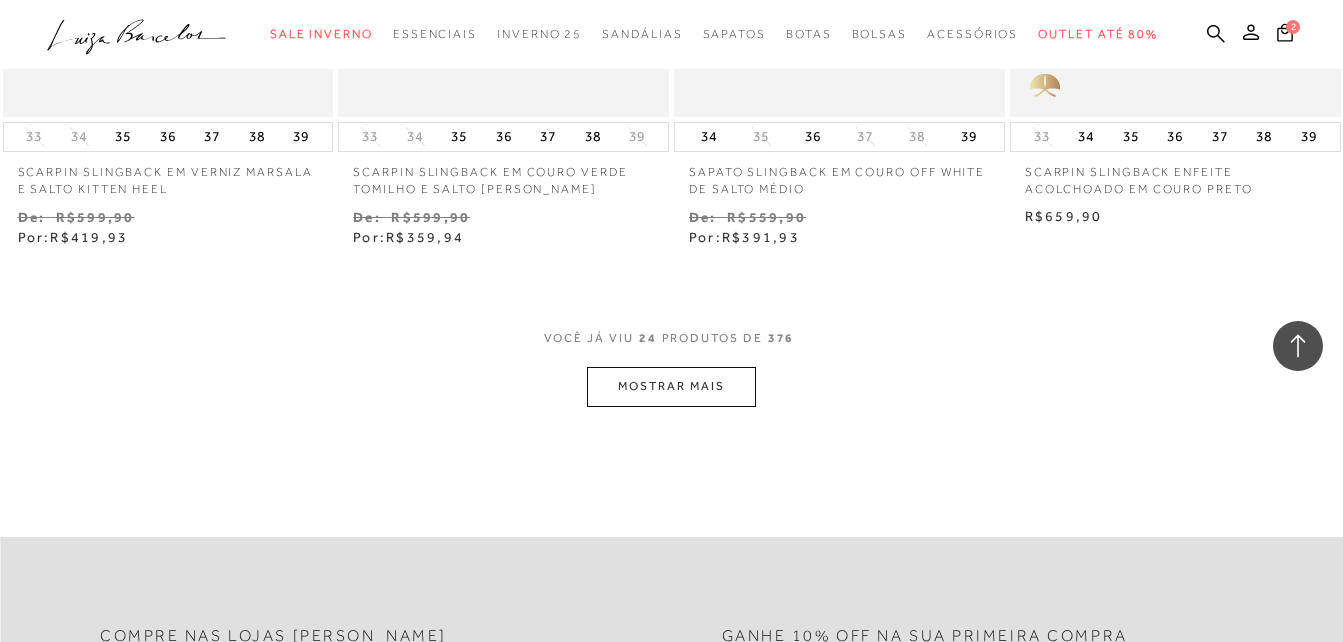 scroll, scrollTop: 3676, scrollLeft: 0, axis: vertical 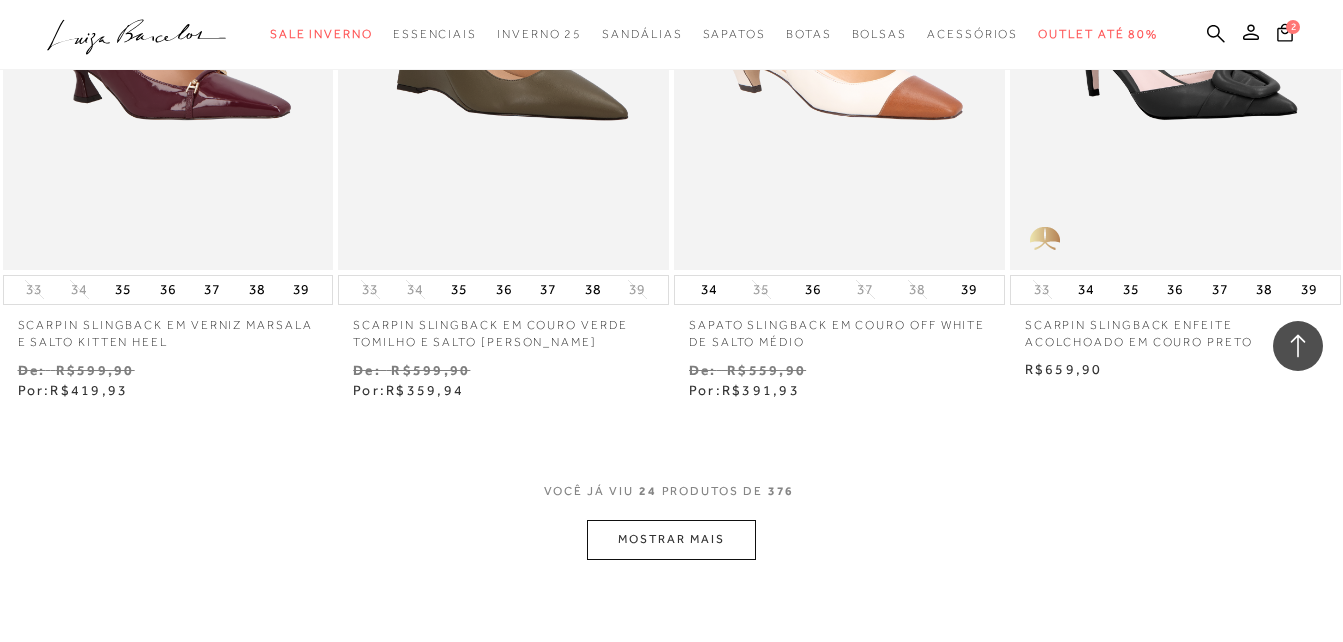 click on "MOSTRAR MAIS" at bounding box center [671, 539] 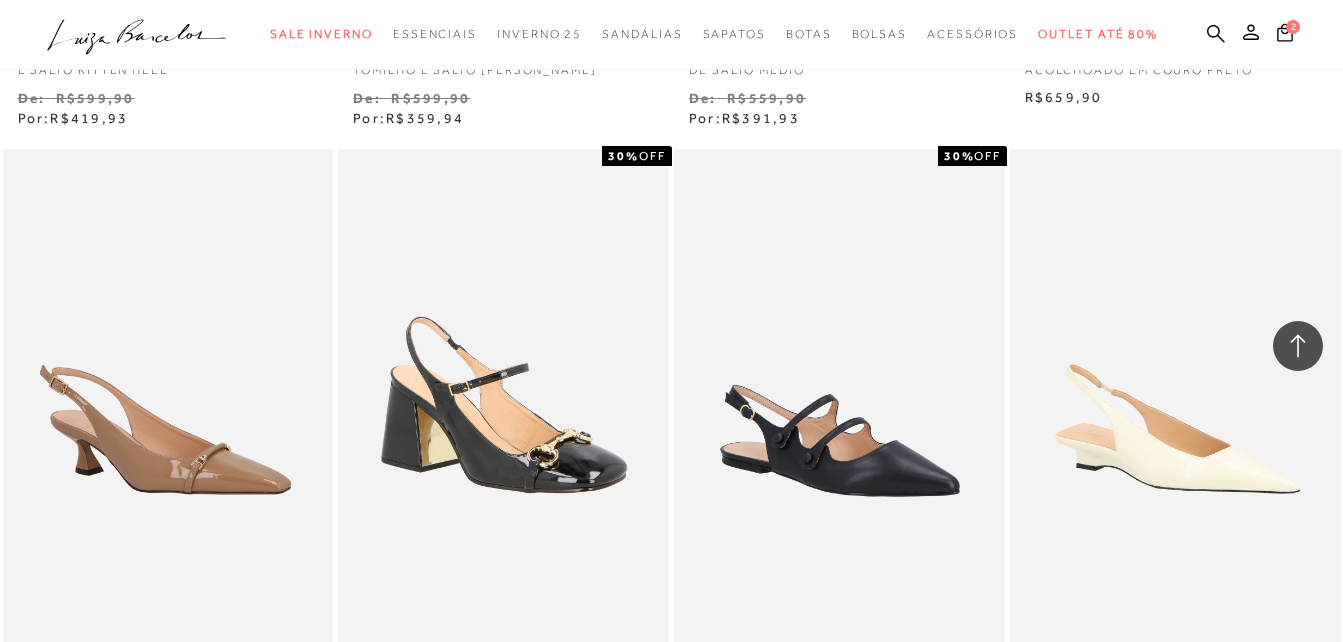 scroll, scrollTop: 4076, scrollLeft: 0, axis: vertical 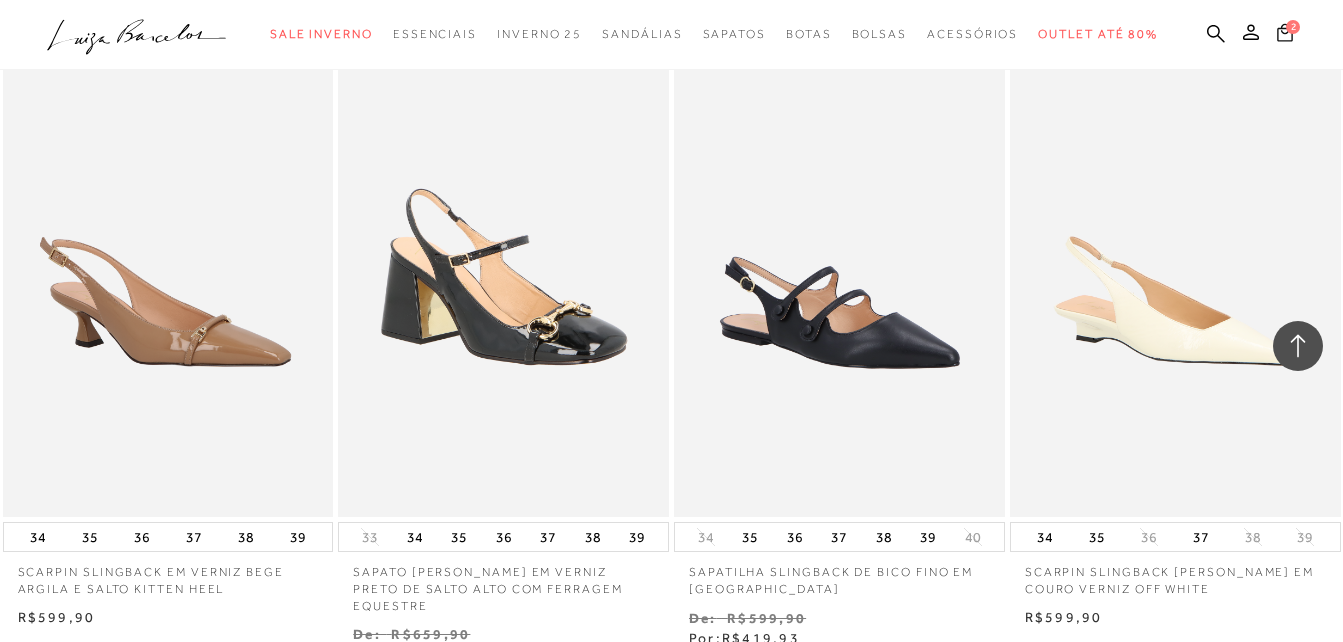 click on "2" at bounding box center (1293, 27) 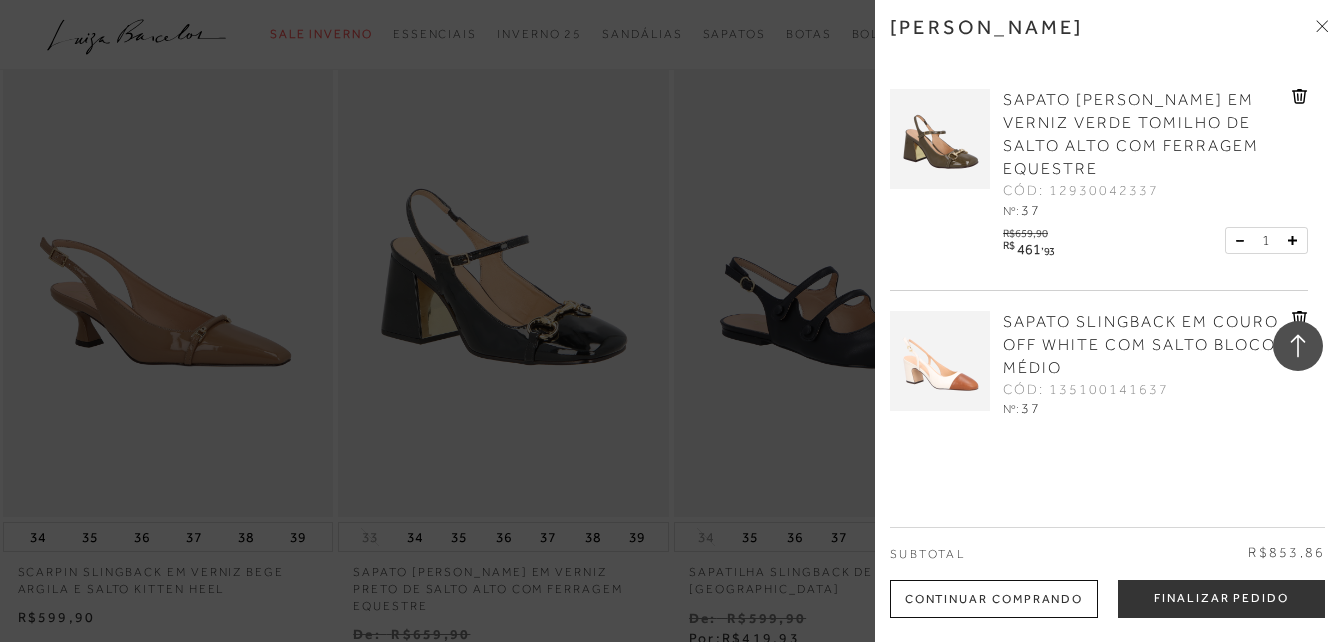 drag, startPoint x: 969, startPoint y: 359, endPoint x: 1063, endPoint y: 330, distance: 98.37174 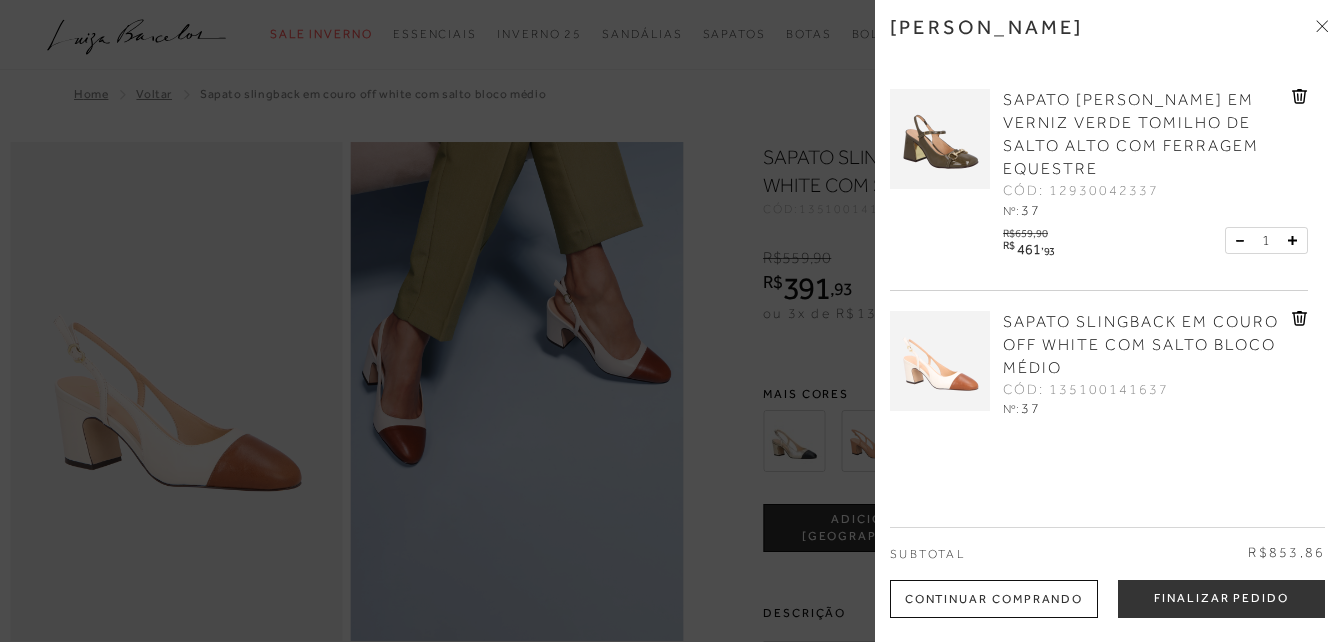 scroll, scrollTop: 0, scrollLeft: 0, axis: both 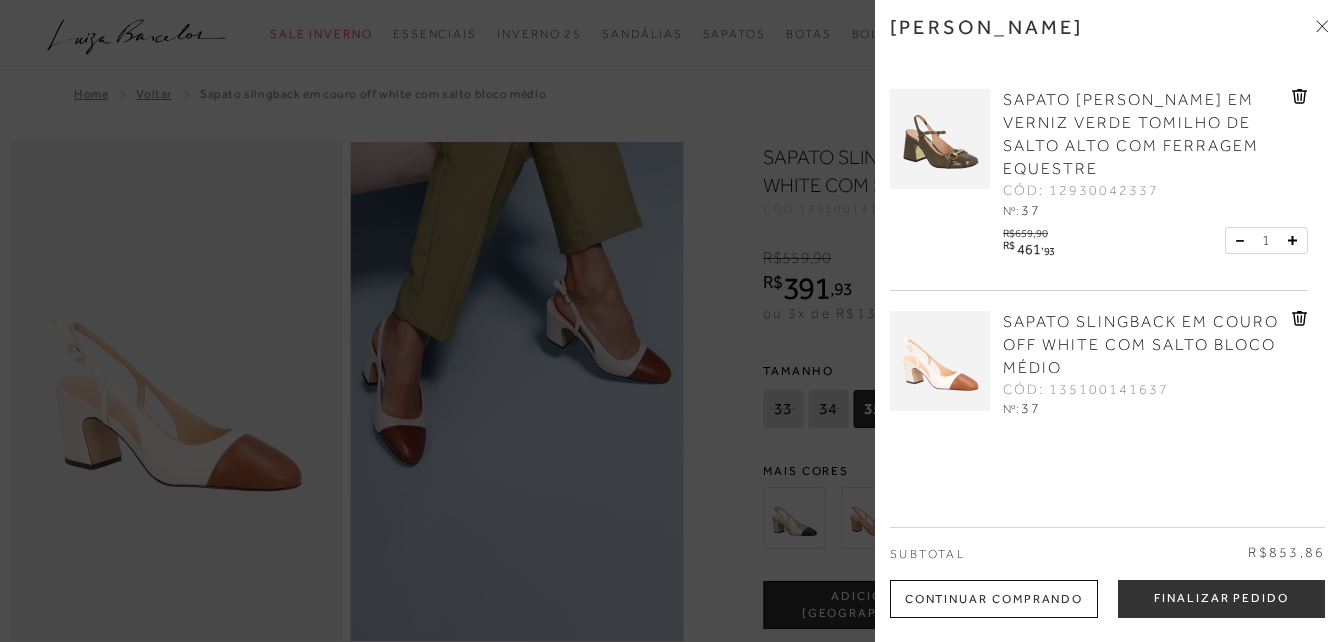 click 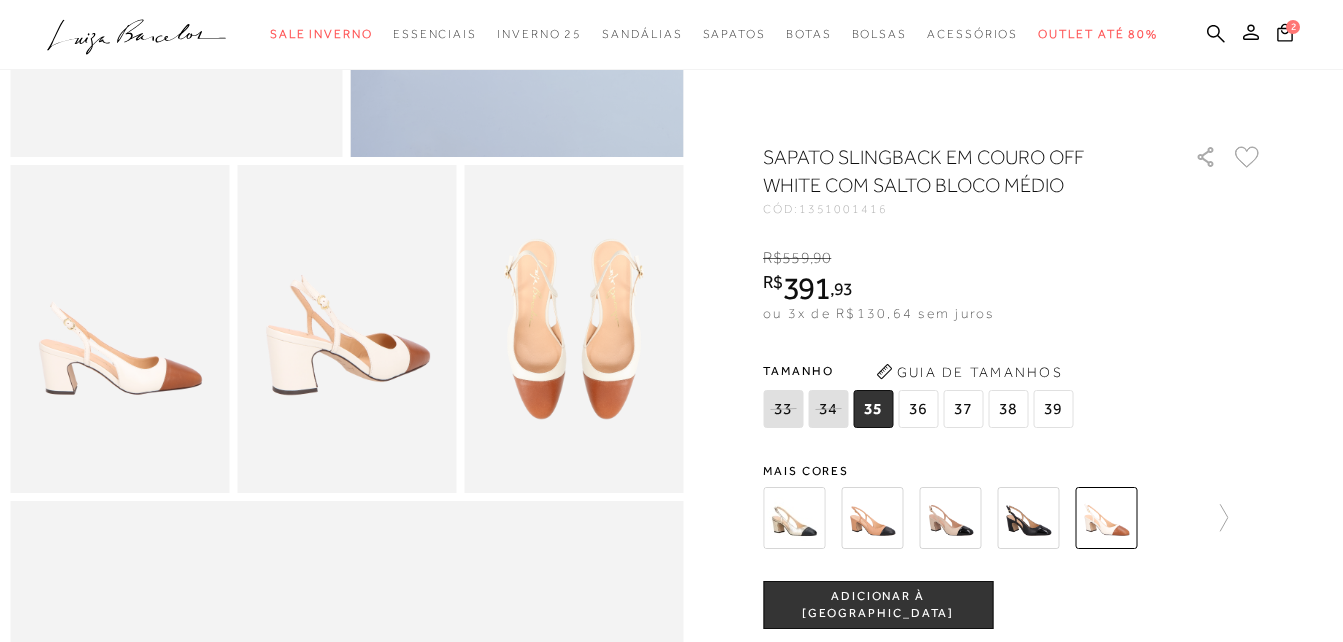 scroll, scrollTop: 300, scrollLeft: 0, axis: vertical 